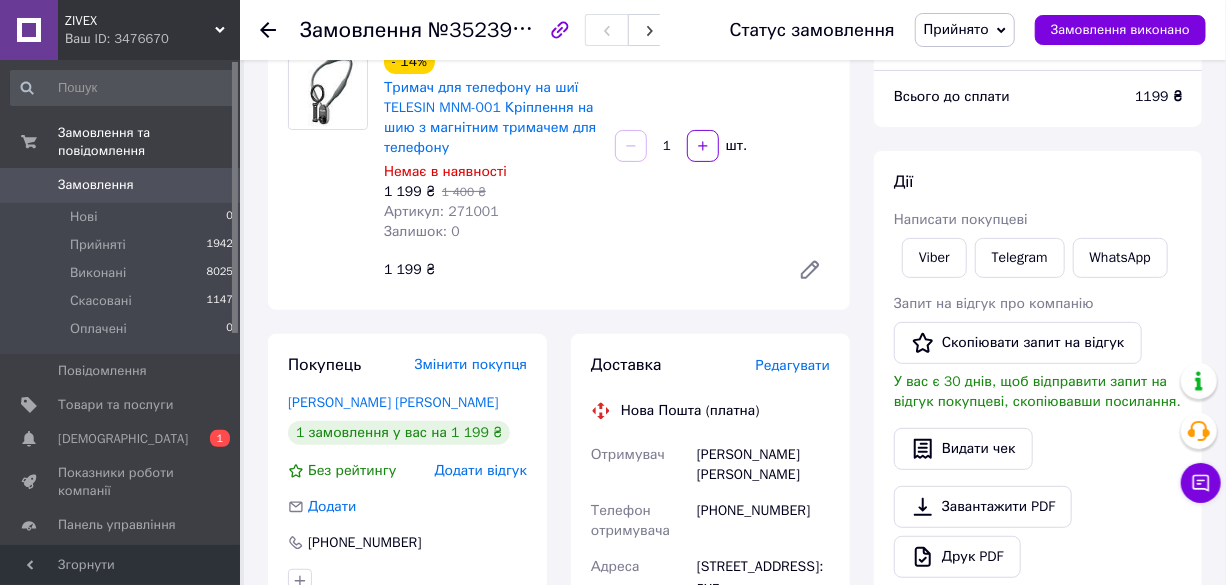 scroll, scrollTop: 272, scrollLeft: 0, axis: vertical 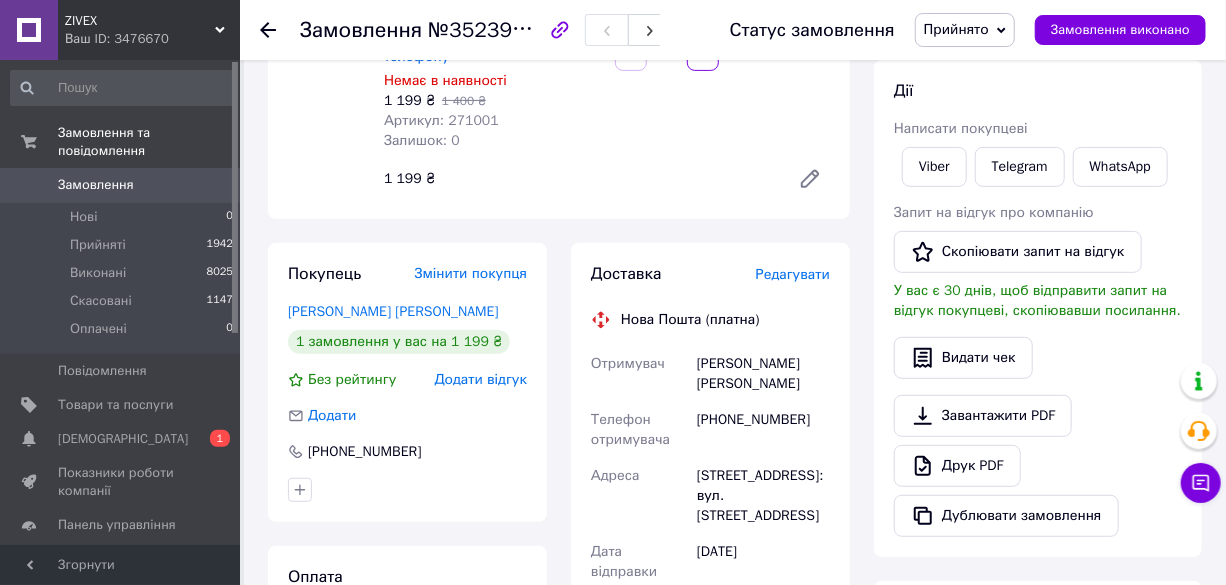 click on "Покупець Змінити покупця Закуденко Андрій 1 замовлення у вас на 1 199 ₴ Без рейтингу   Додати відгук Додати +380639964215 Оплата Післяплата" at bounding box center (407, 663) 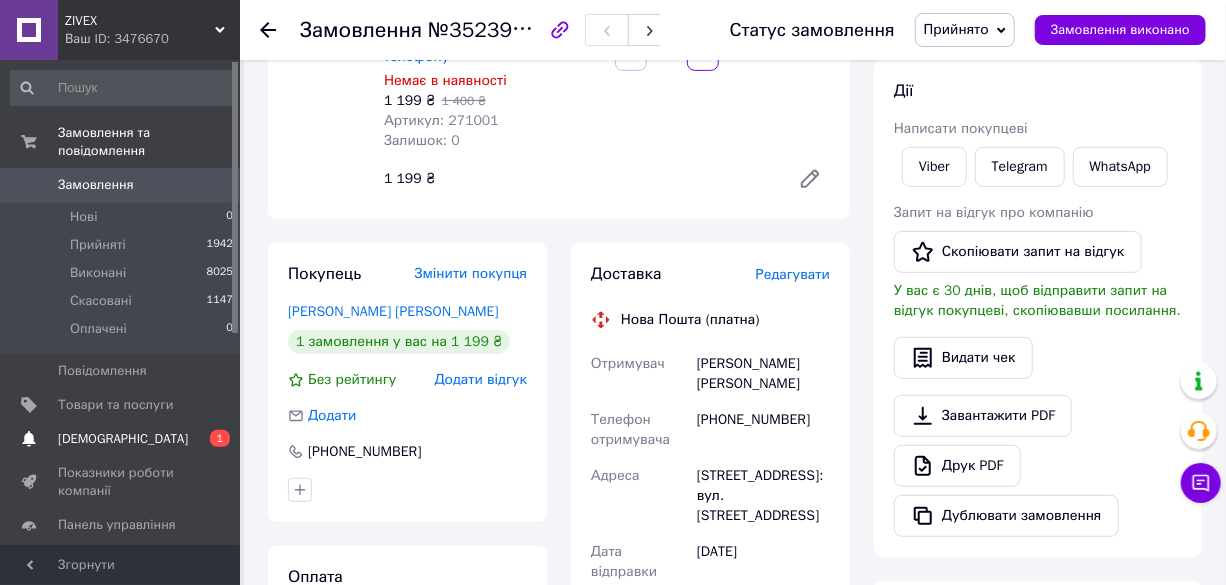 click on "[DEMOGRAPHIC_DATA]" at bounding box center [121, 439] 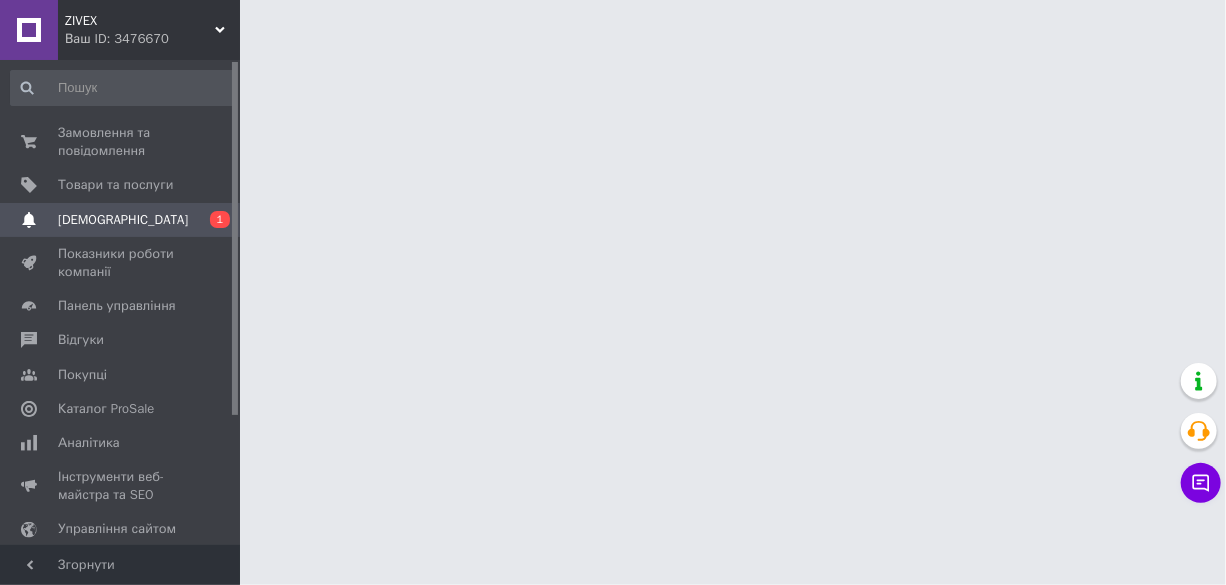 scroll, scrollTop: 0, scrollLeft: 0, axis: both 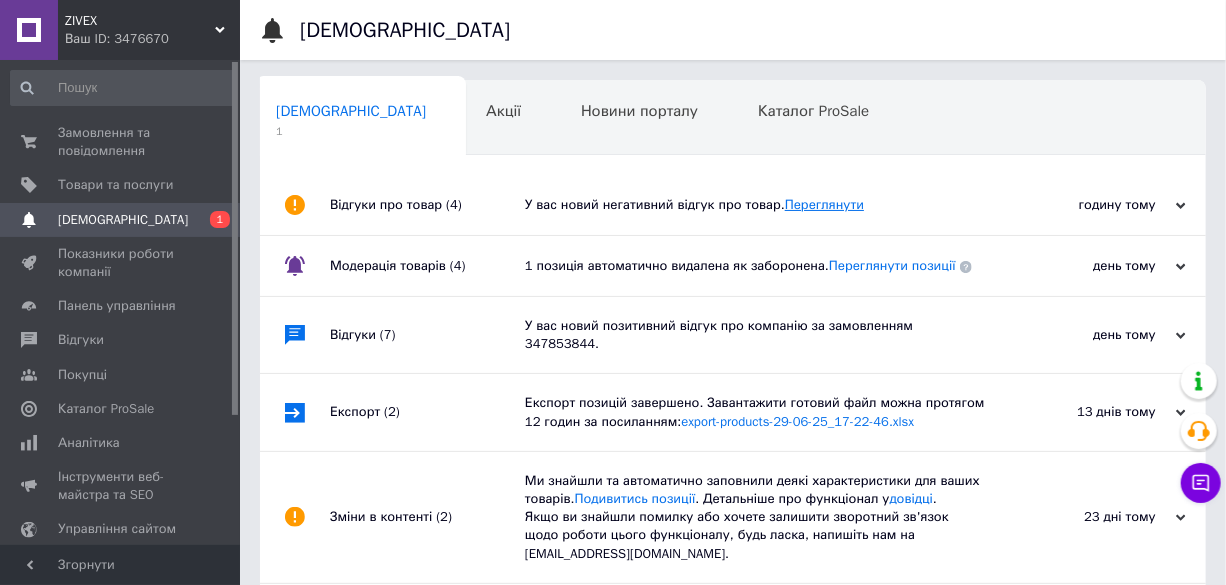 click on "Переглянути" at bounding box center [824, 204] 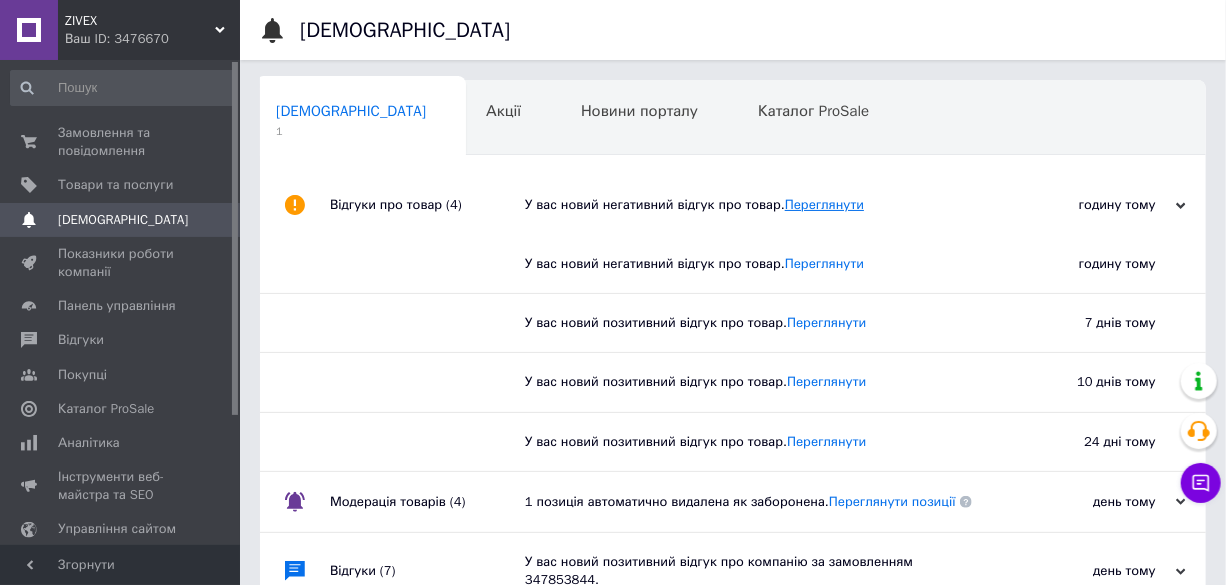 click on "Переглянути" at bounding box center [824, 204] 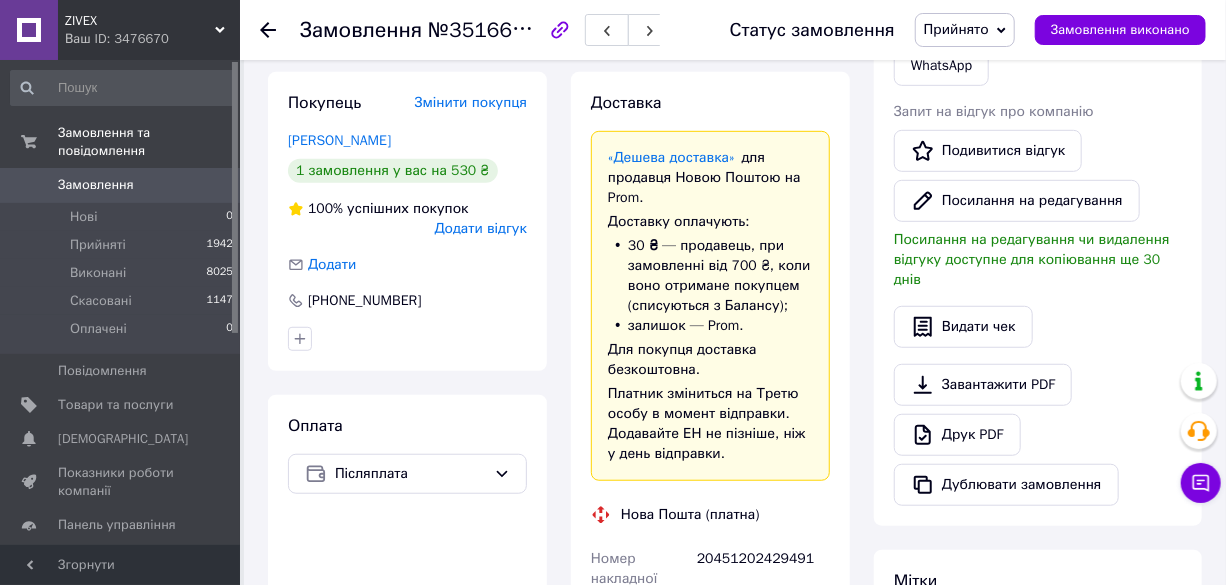 scroll, scrollTop: 454, scrollLeft: 0, axis: vertical 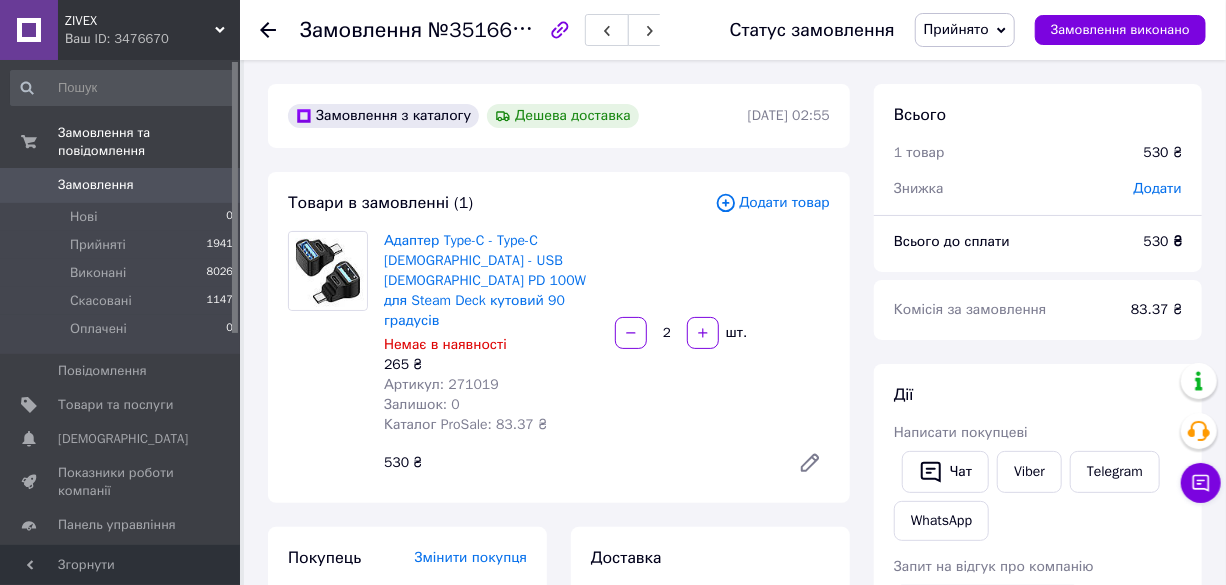 click on "530 ₴" at bounding box center (579, 463) 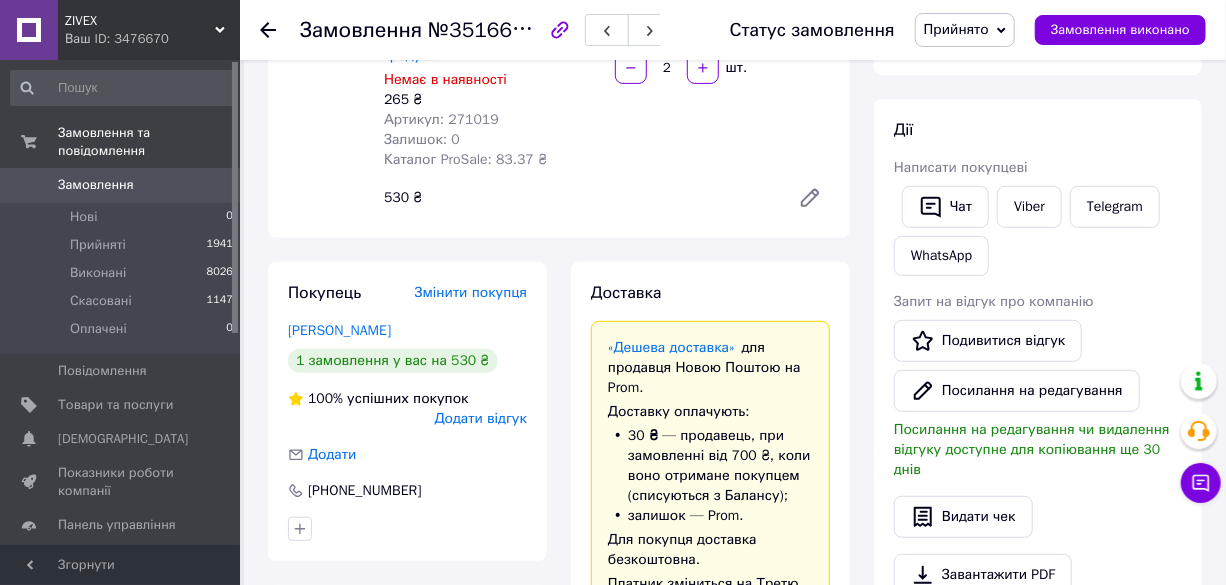 scroll, scrollTop: 272, scrollLeft: 0, axis: vertical 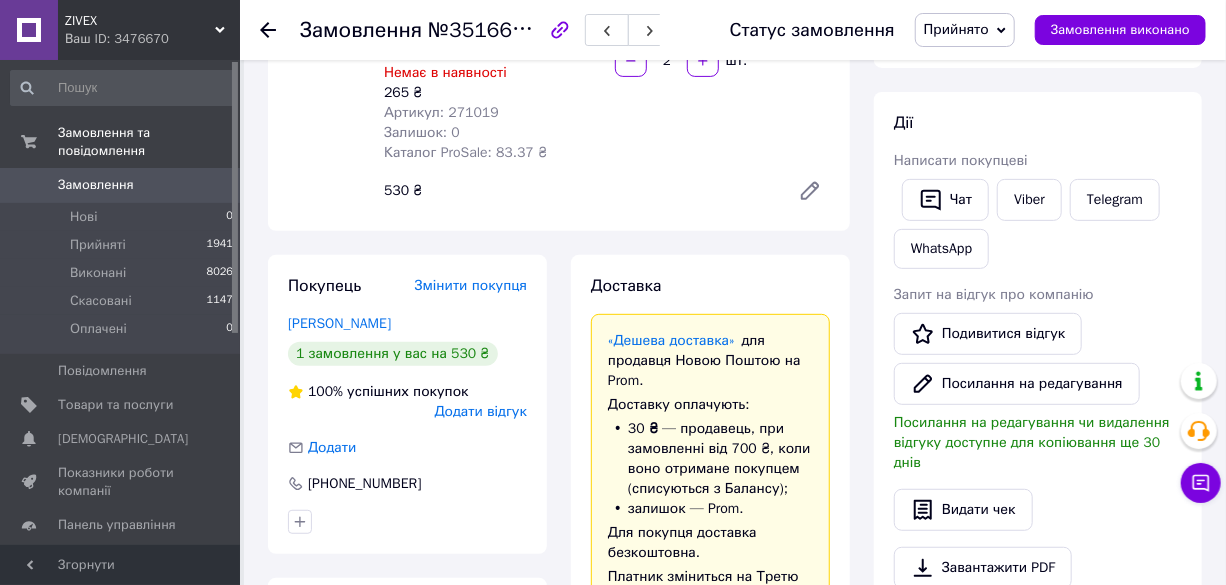 click on "Покупець Змінити покупця [PERSON_NAME] 1 замовлення у вас на 530 ₴ 100%   успішних покупок Додати відгук Додати [PHONE_NUMBER]" at bounding box center [407, 404] 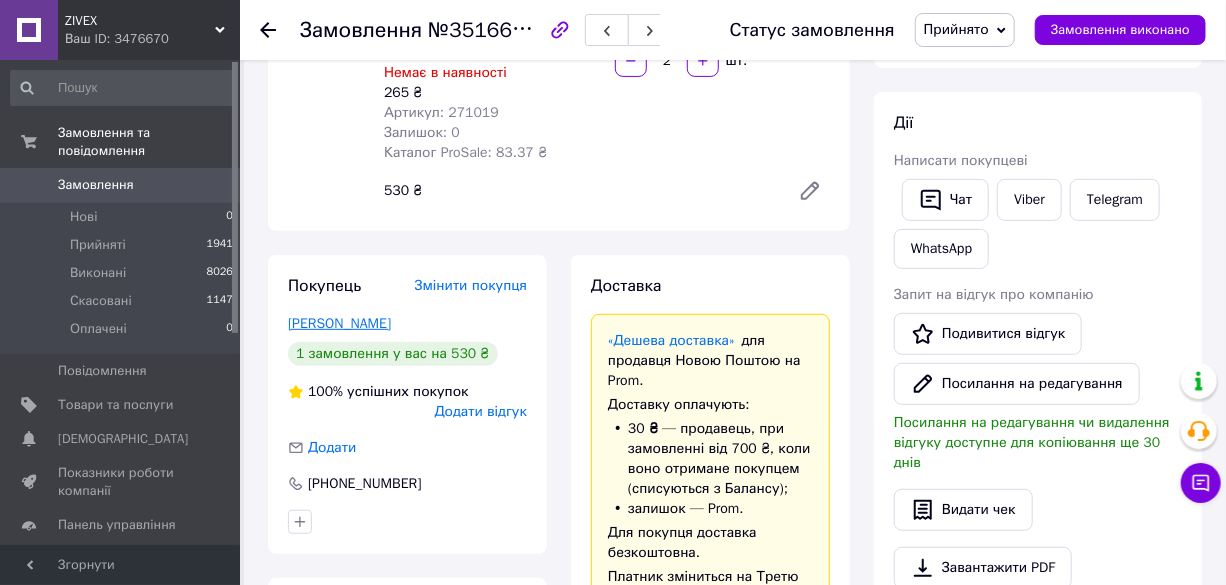 click on "[PERSON_NAME]" at bounding box center (339, 323) 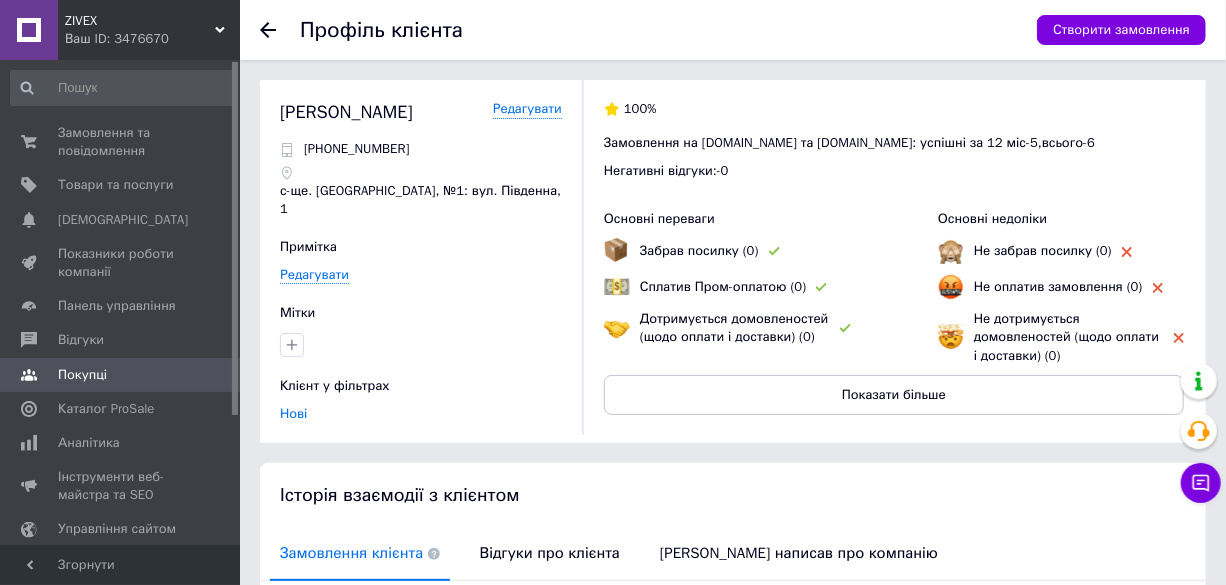 click on "Клієнт у фільтрах" at bounding box center [418, 386] 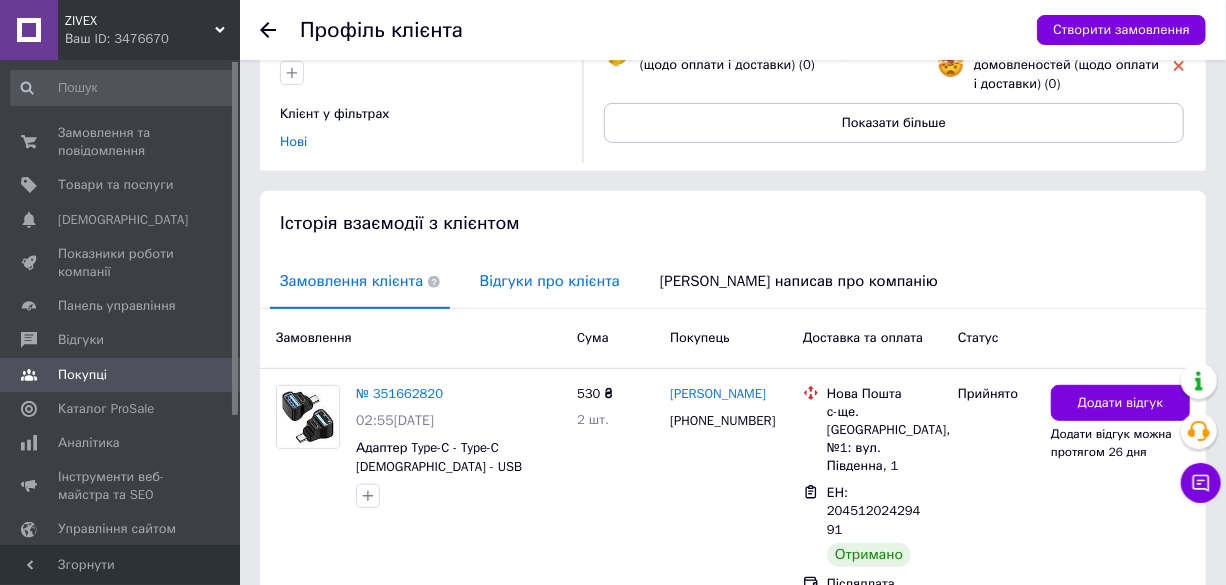 click on "Відгуки про клієнта" at bounding box center (550, 281) 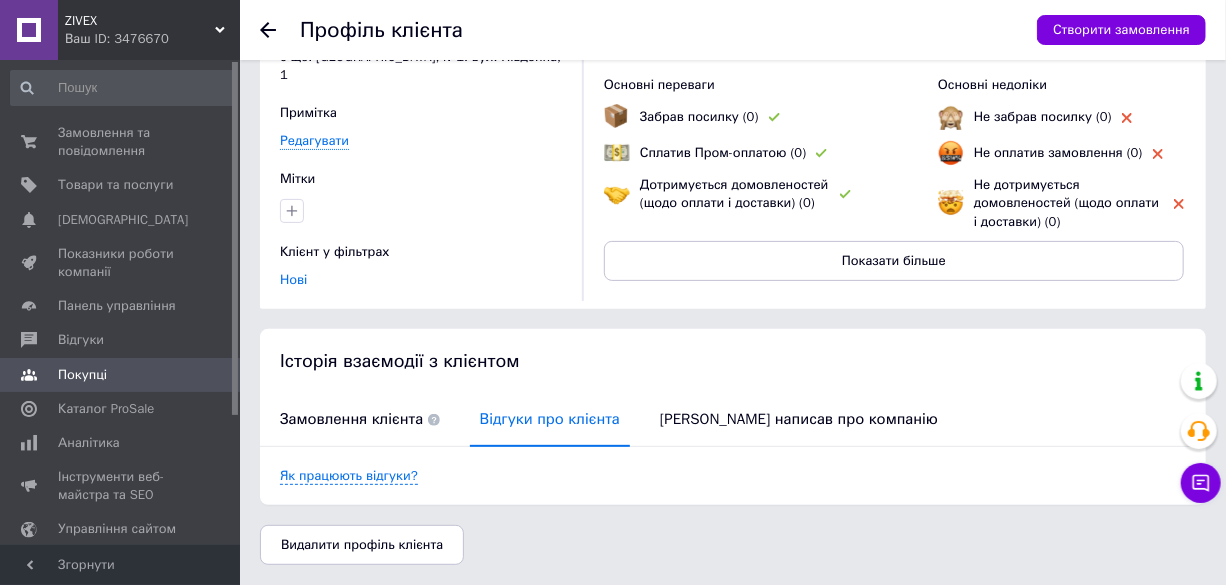 scroll, scrollTop: 126, scrollLeft: 0, axis: vertical 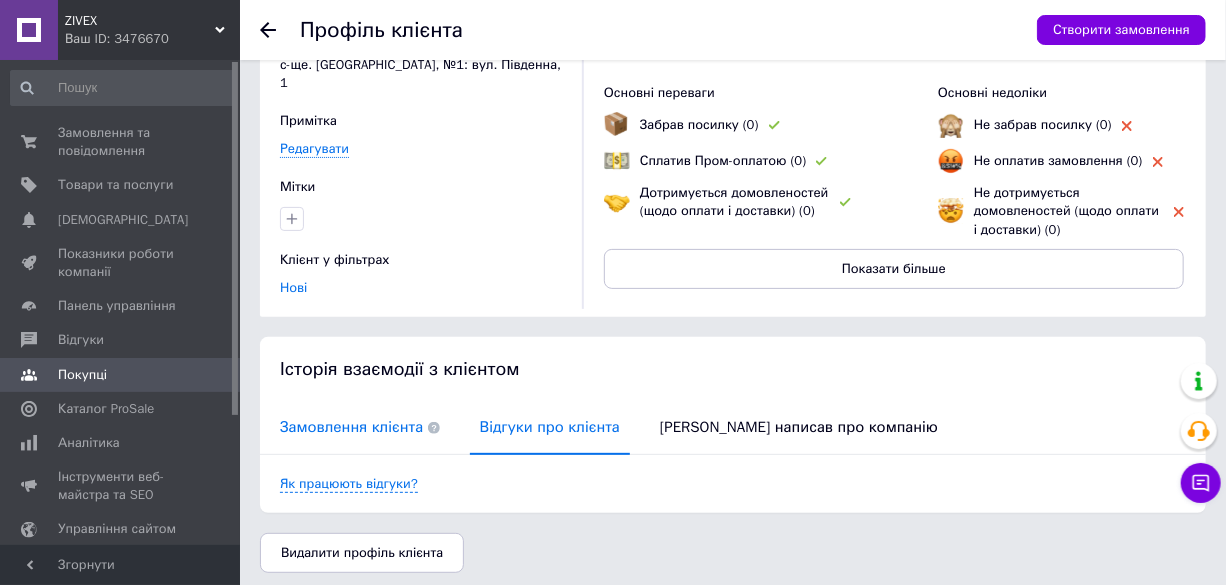 click on "Замовлення клієнта" at bounding box center [360, 427] 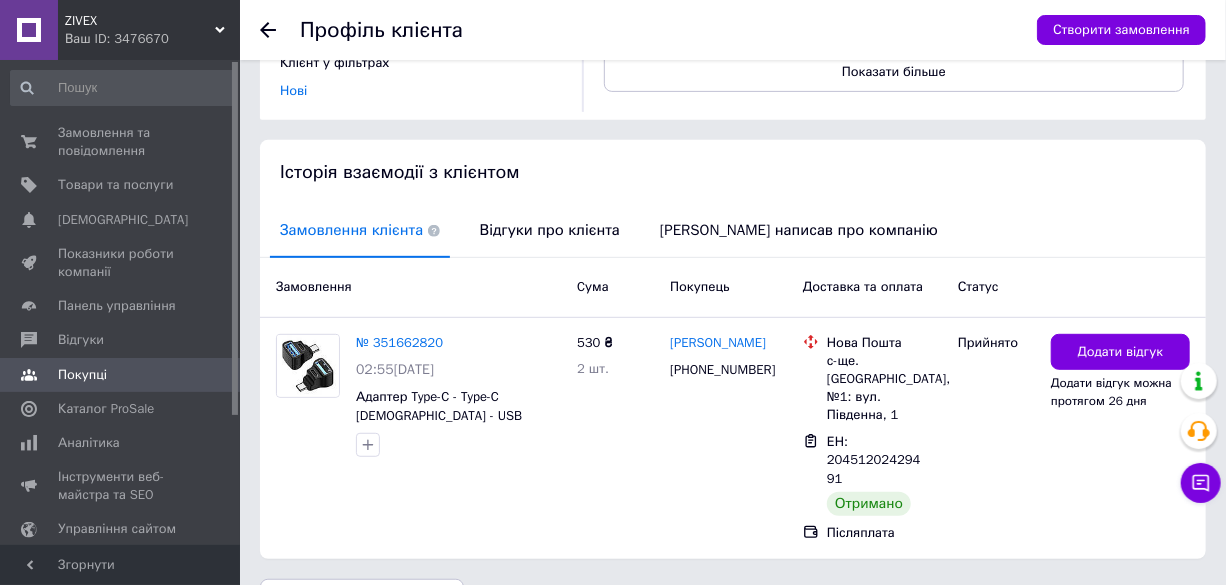 scroll, scrollTop: 350, scrollLeft: 0, axis: vertical 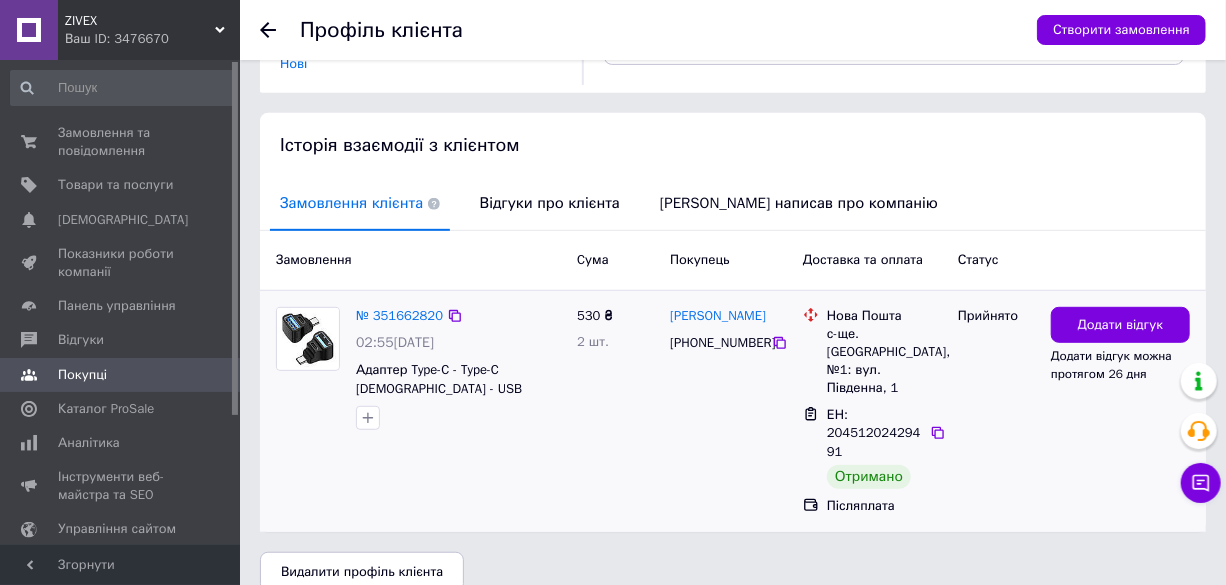 click on "[PERSON_NAME] [PHONE_NUMBER]" at bounding box center [728, 411] 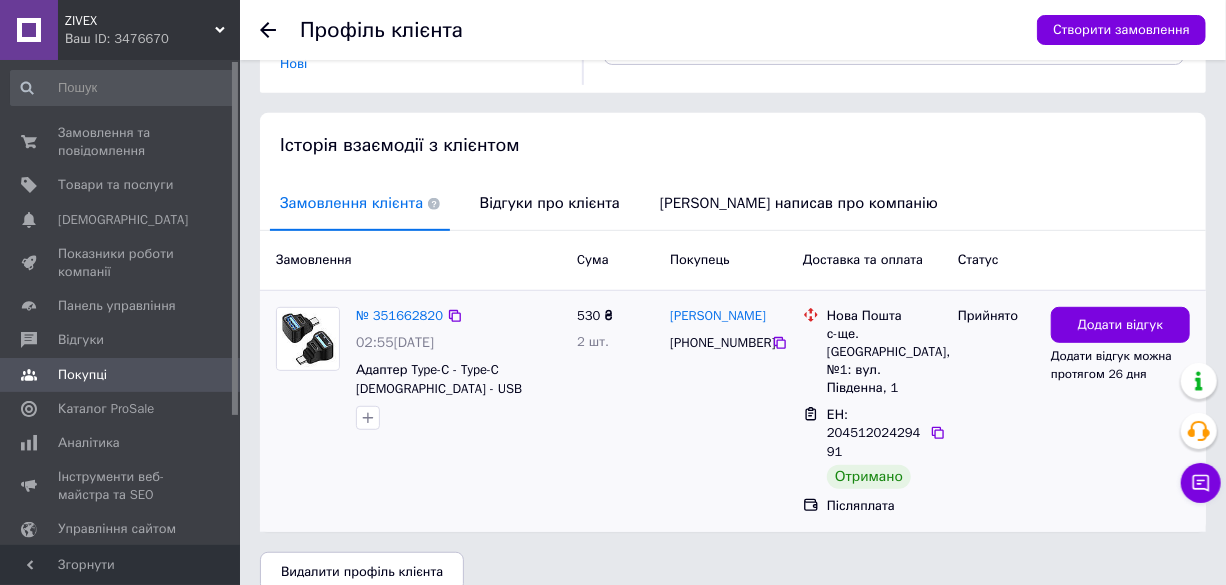 click at bounding box center (458, 418) 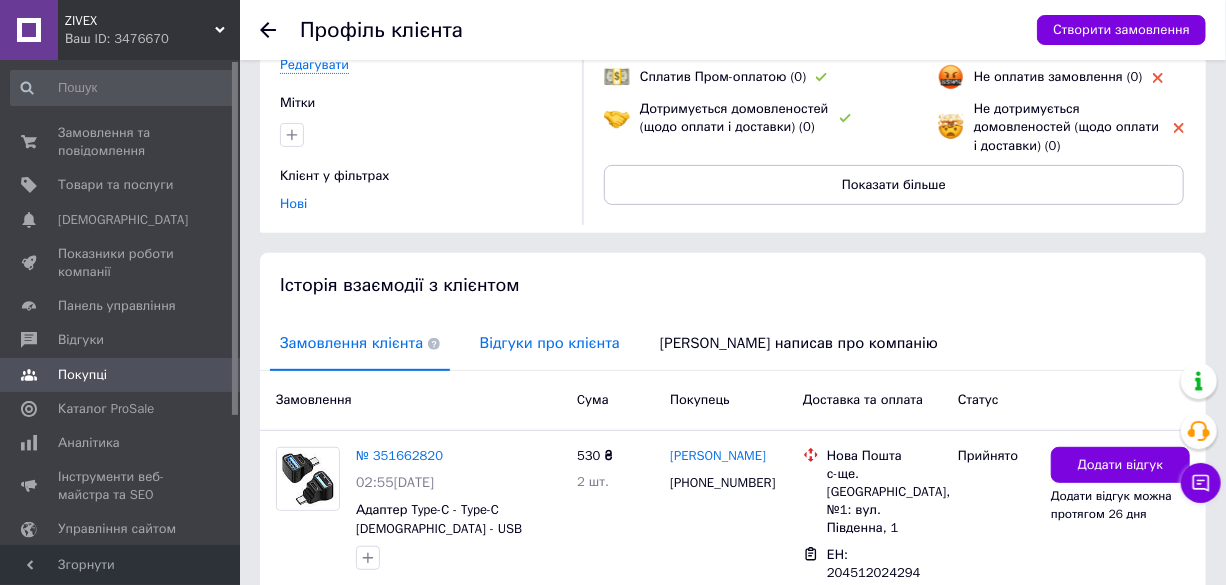 scroll, scrollTop: 350, scrollLeft: 0, axis: vertical 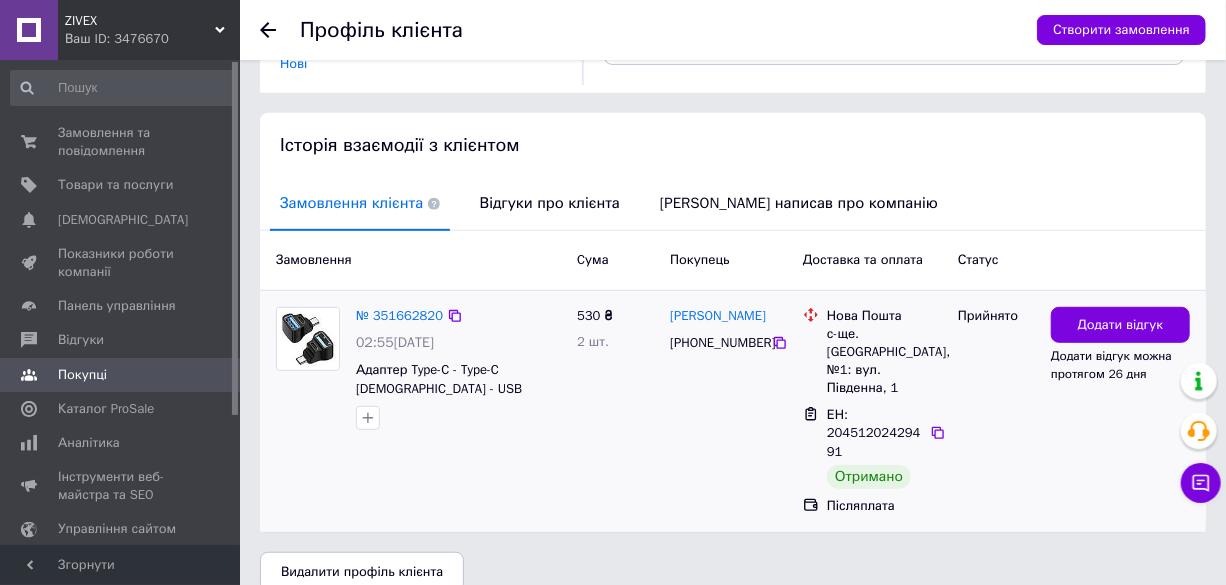 click on "530 ₴ 2 шт." at bounding box center (615, 411) 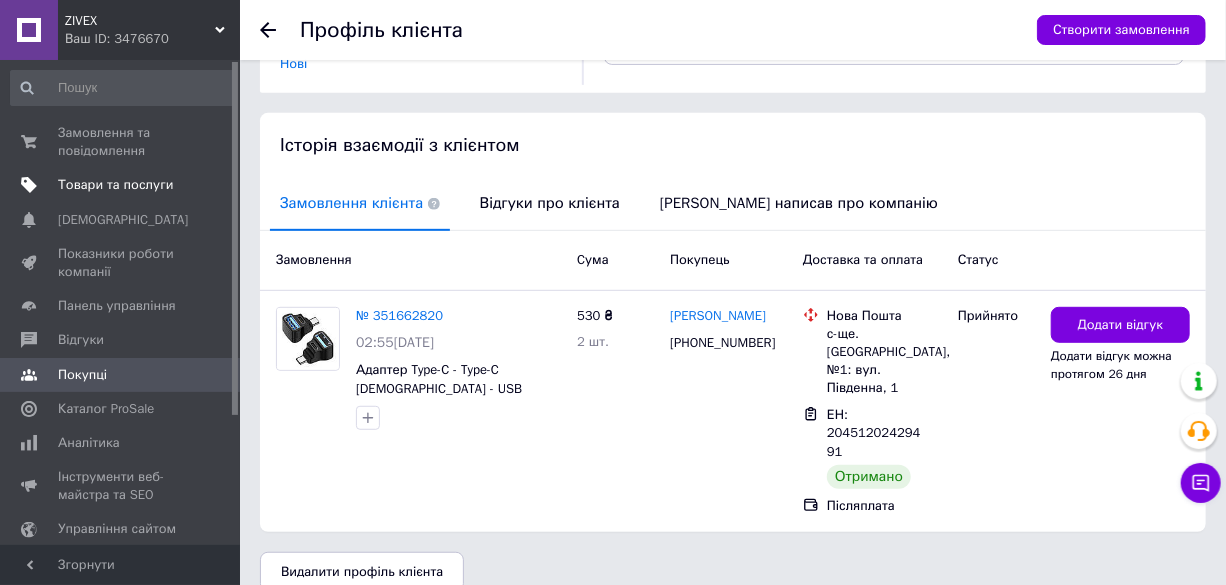 click on "Товари та послуги" at bounding box center [115, 185] 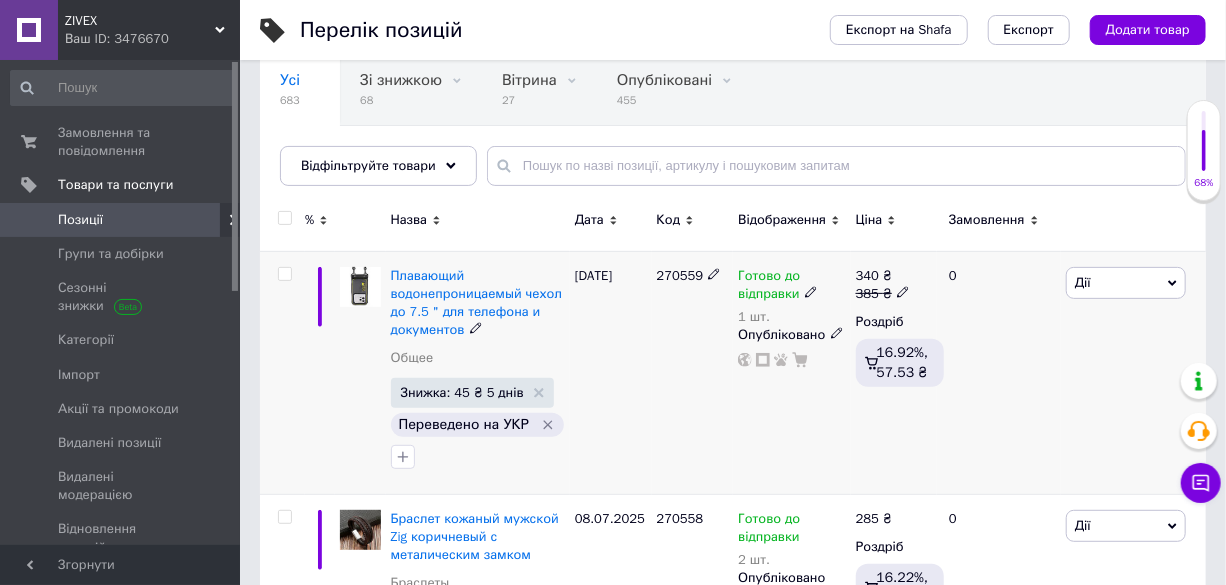 scroll, scrollTop: 181, scrollLeft: 0, axis: vertical 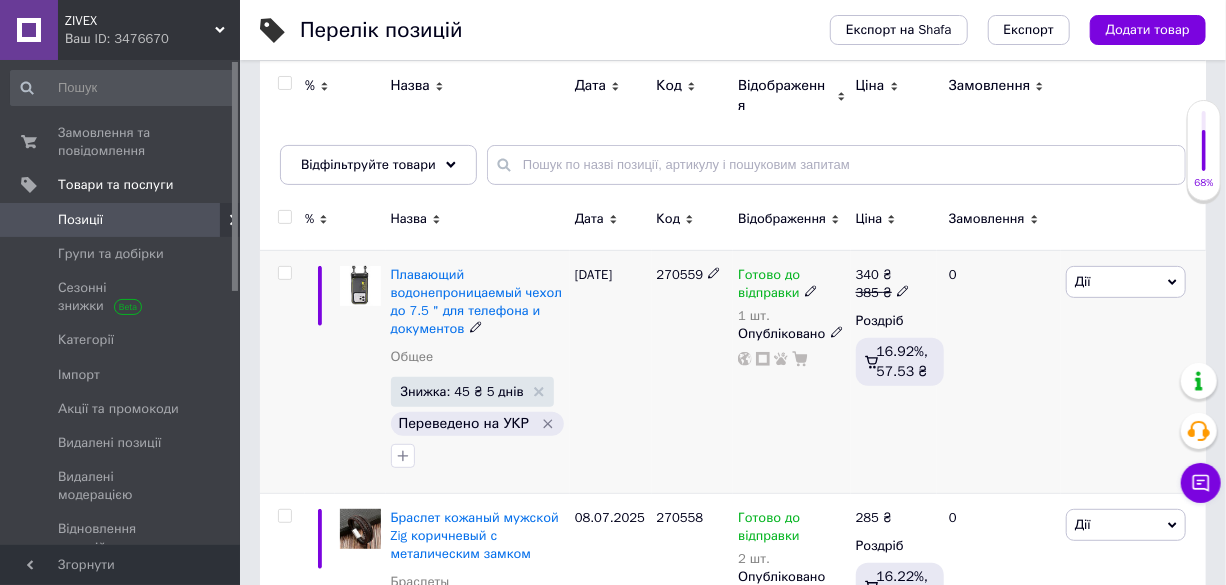 click on "270559" at bounding box center (693, 371) 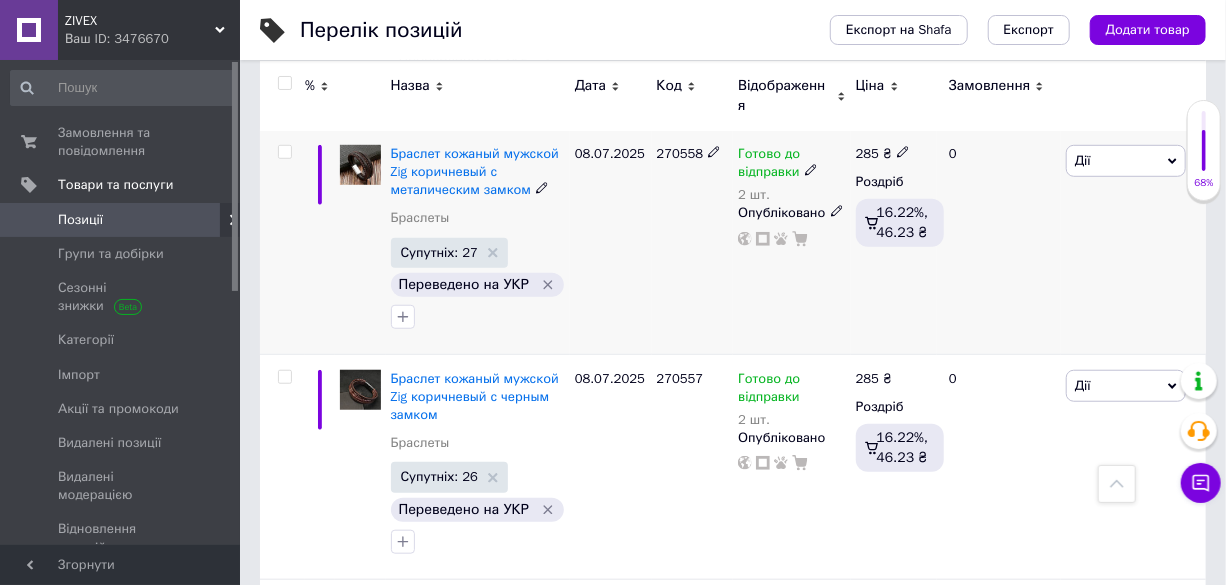 click on "08.07.2025" at bounding box center (611, 241) 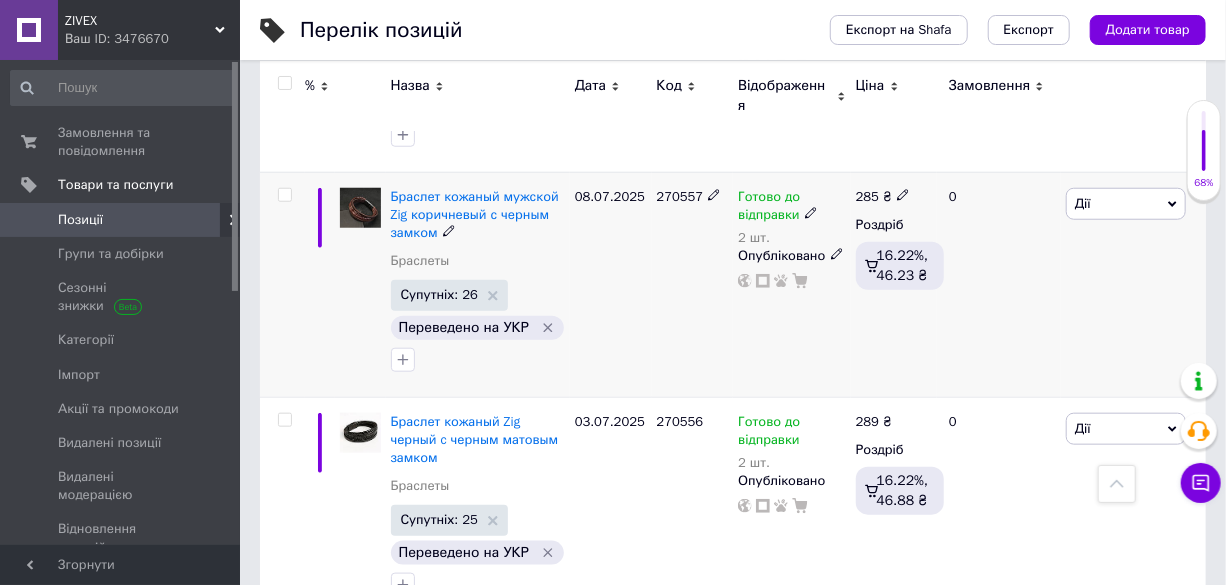 click on "270557" at bounding box center (693, 284) 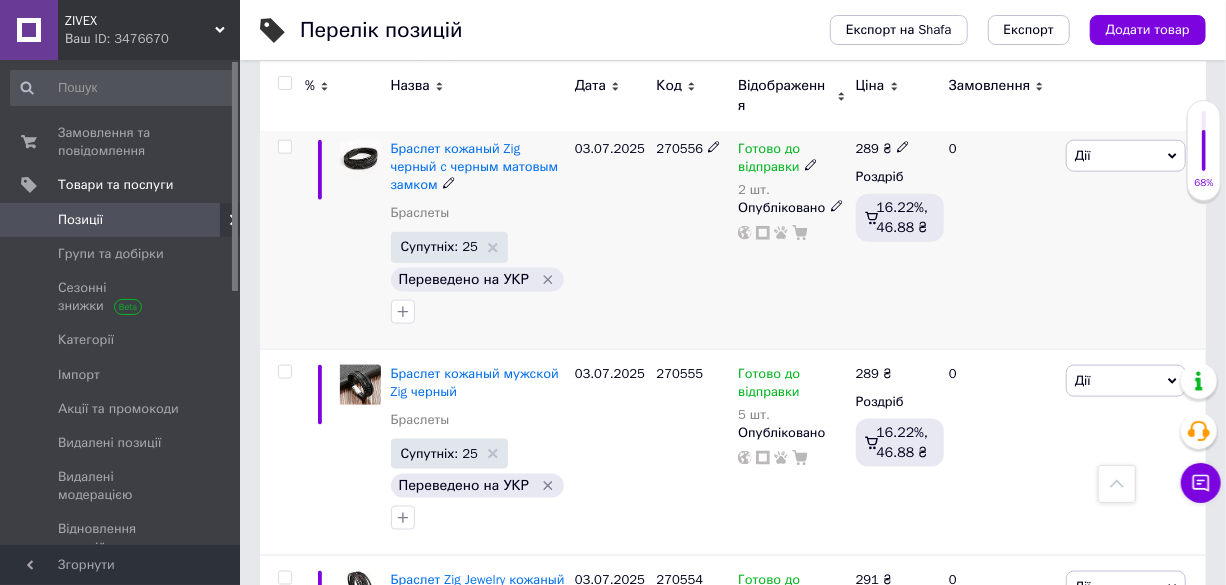 click on "03.07.2025" at bounding box center [611, 236] 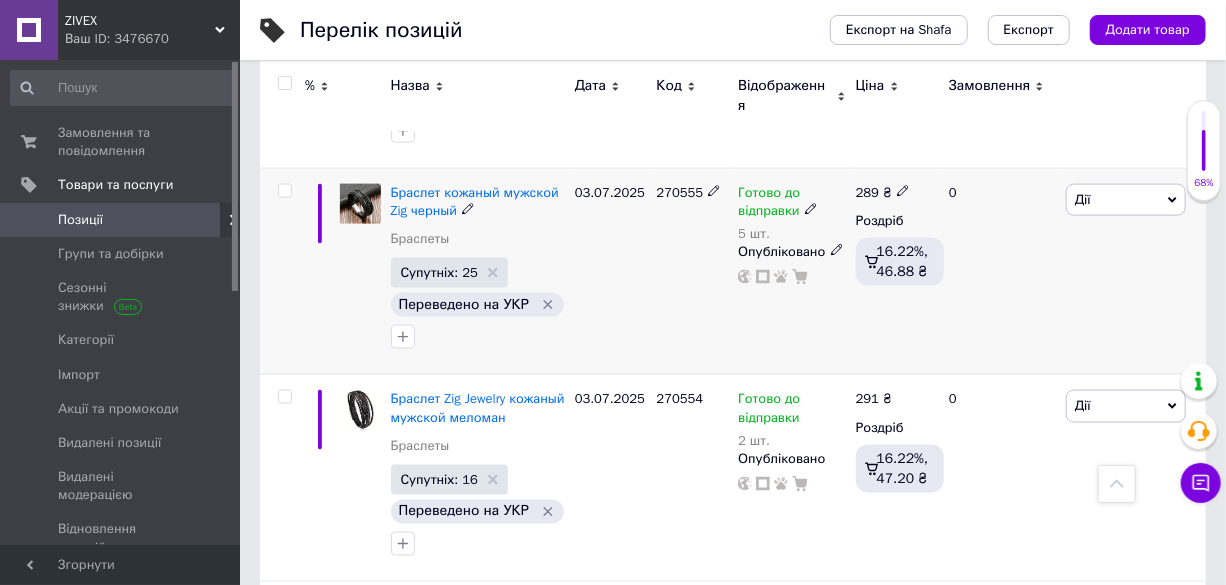 click on "03.07.2025" at bounding box center (611, 271) 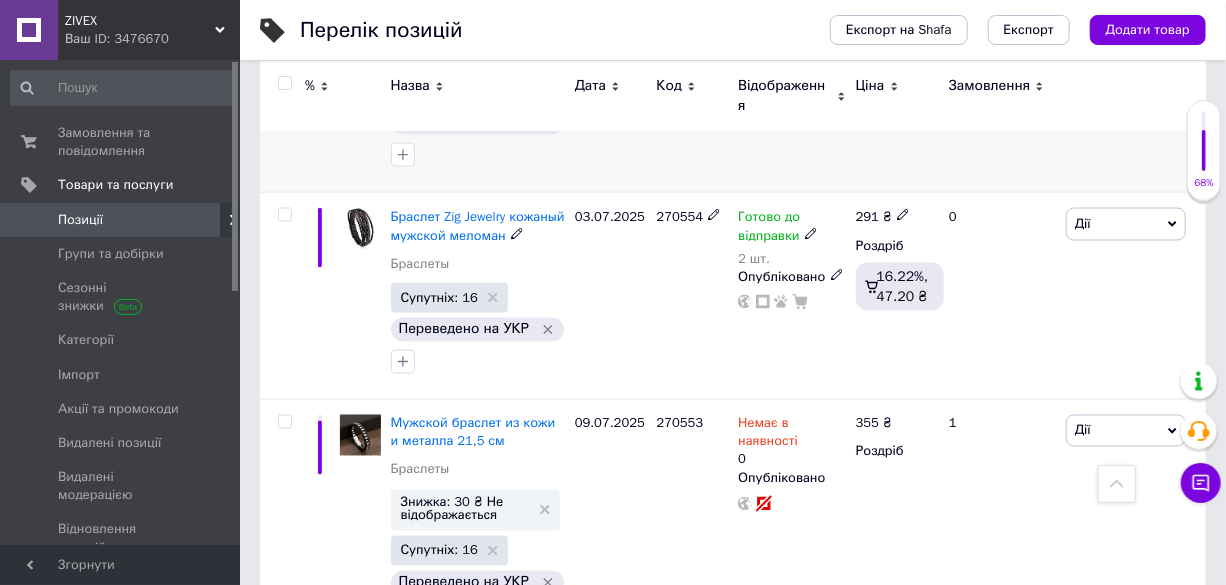 click on "03.07.2025" at bounding box center [611, 296] 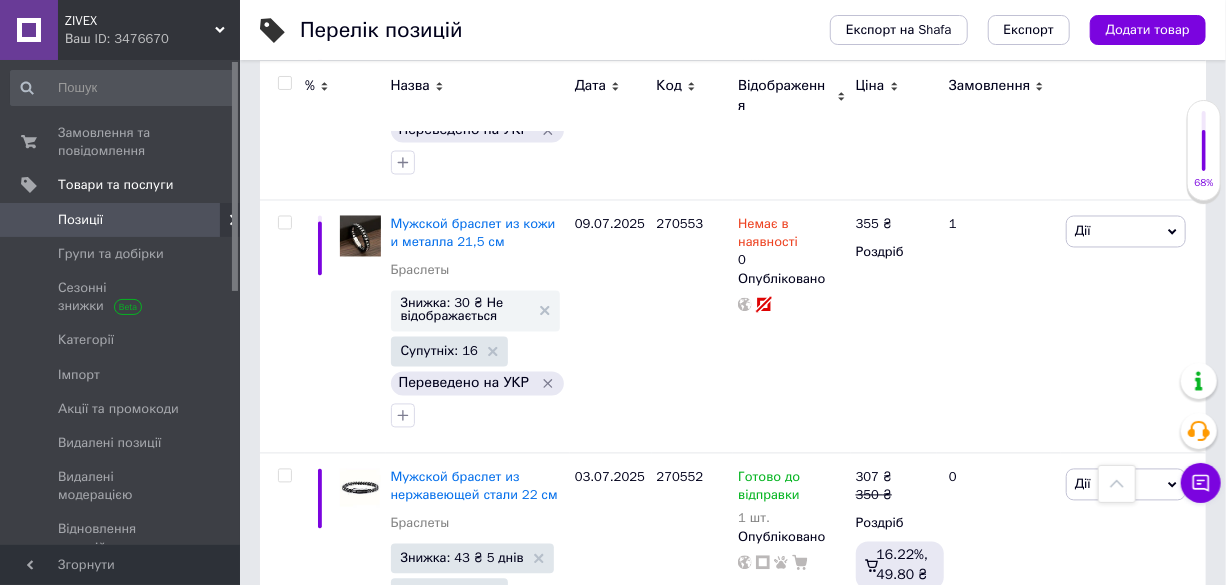 scroll, scrollTop: 1636, scrollLeft: 0, axis: vertical 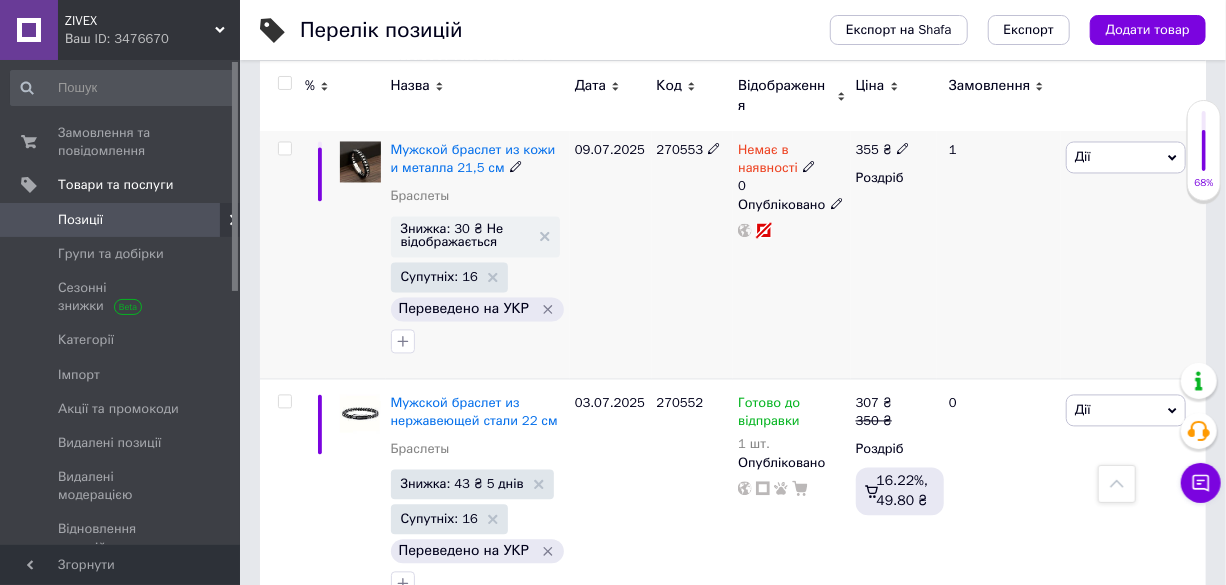 click on "09.07.2025" at bounding box center [611, 253] 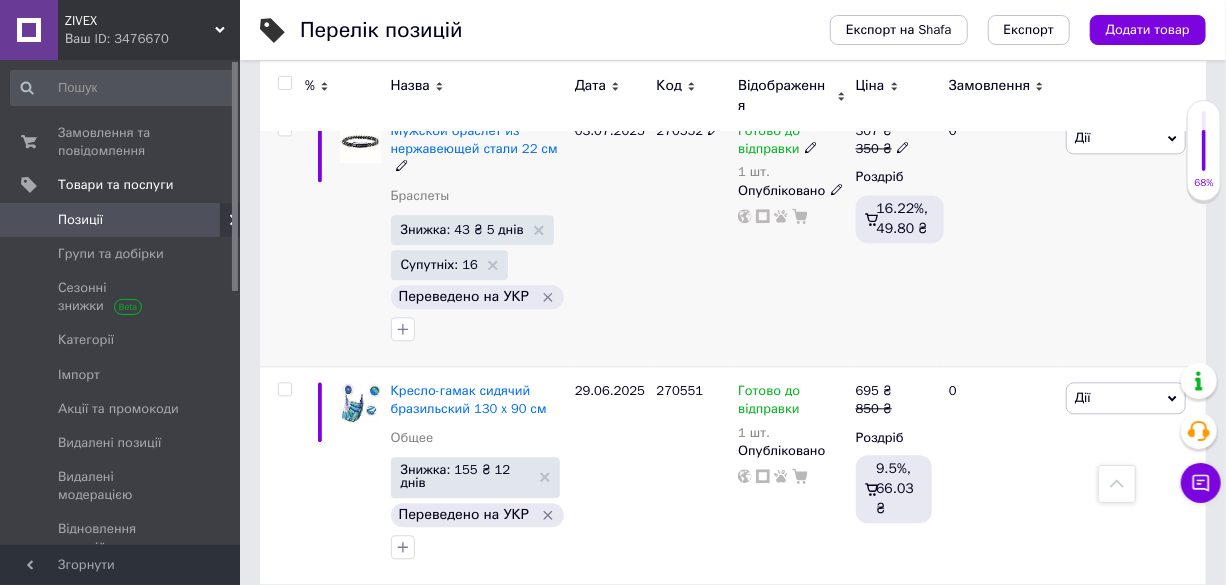 click on "03.07.2025" at bounding box center [611, 237] 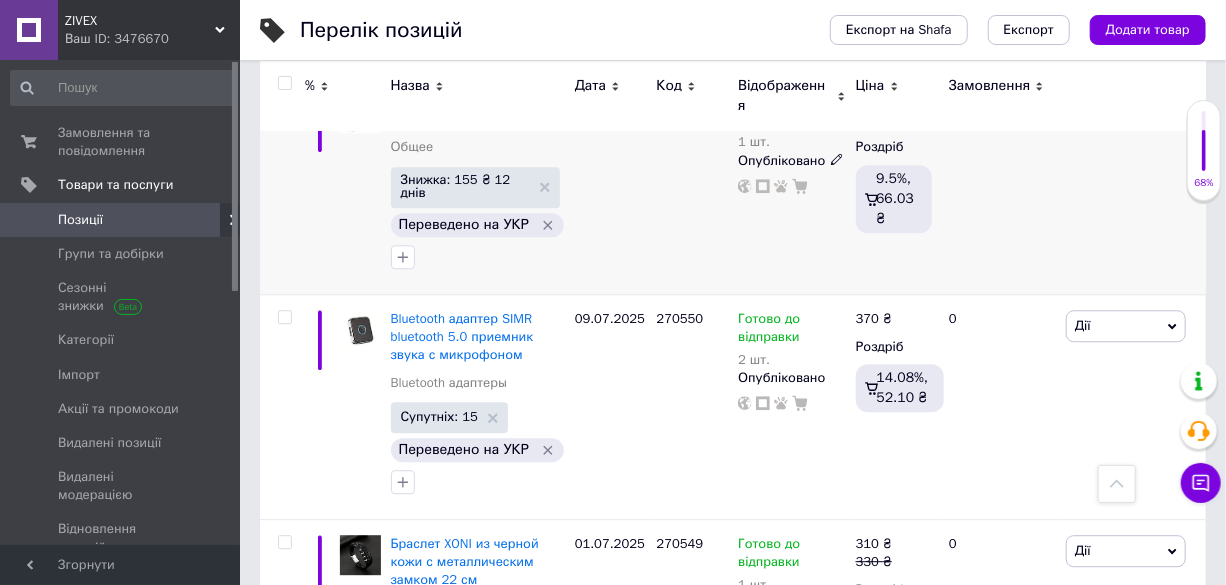 click on "29.06.2025" at bounding box center (611, 185) 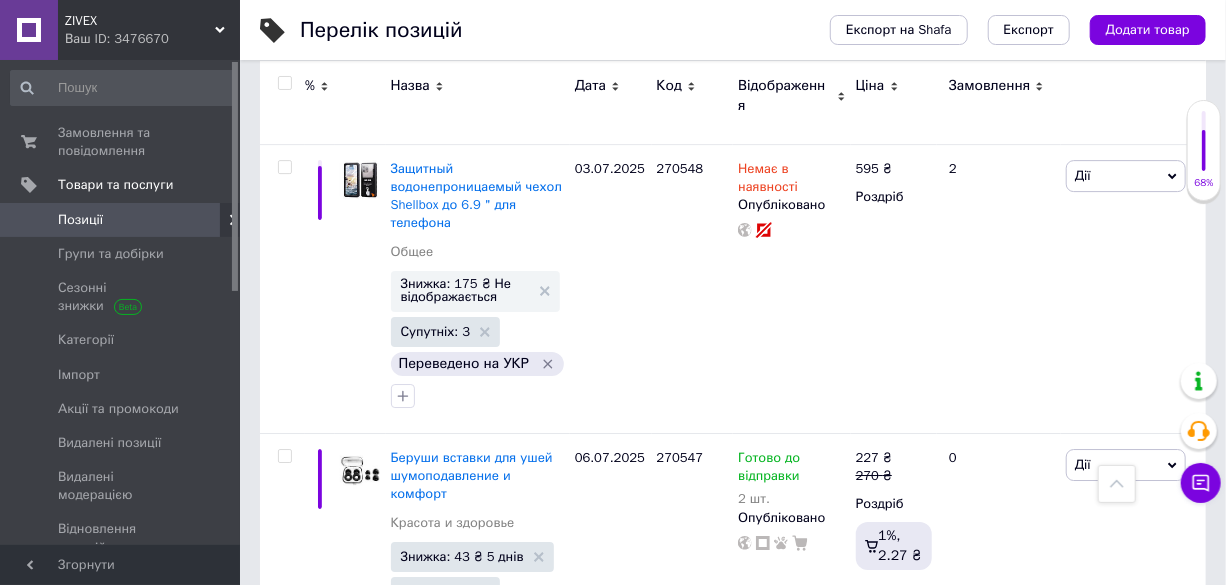 scroll, scrollTop: 2818, scrollLeft: 0, axis: vertical 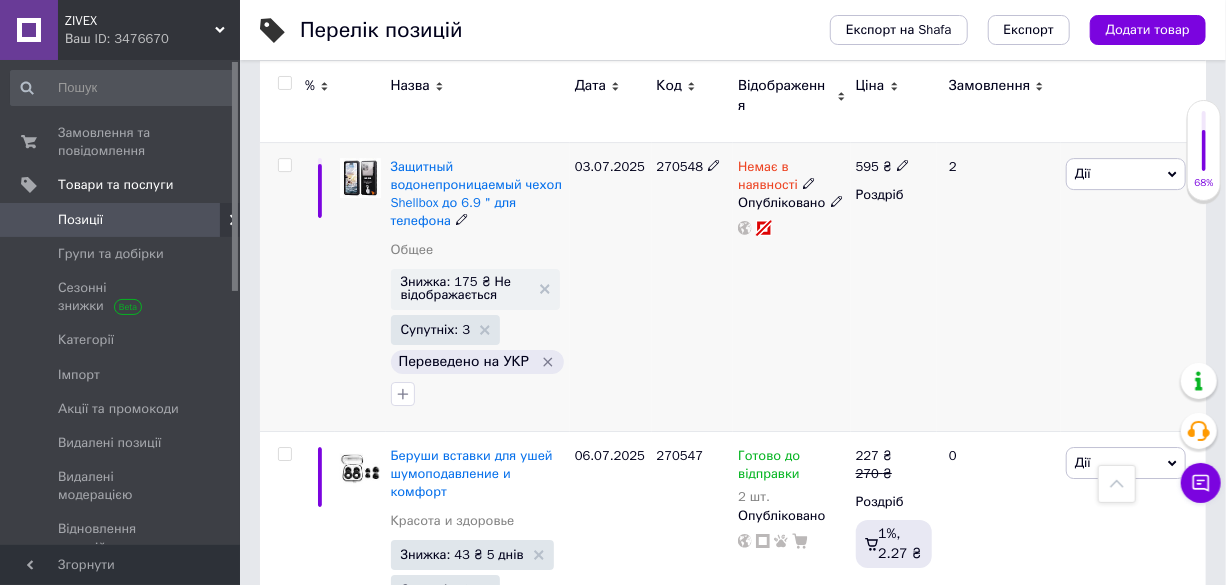 click on "270548" at bounding box center (693, 286) 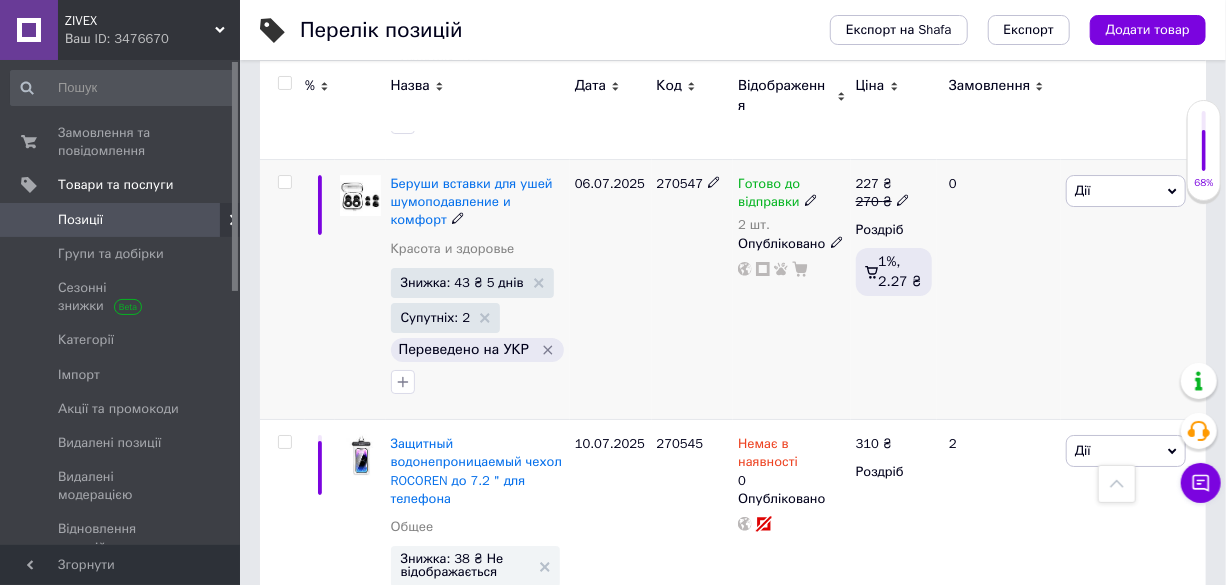 click on "270547" at bounding box center [693, 290] 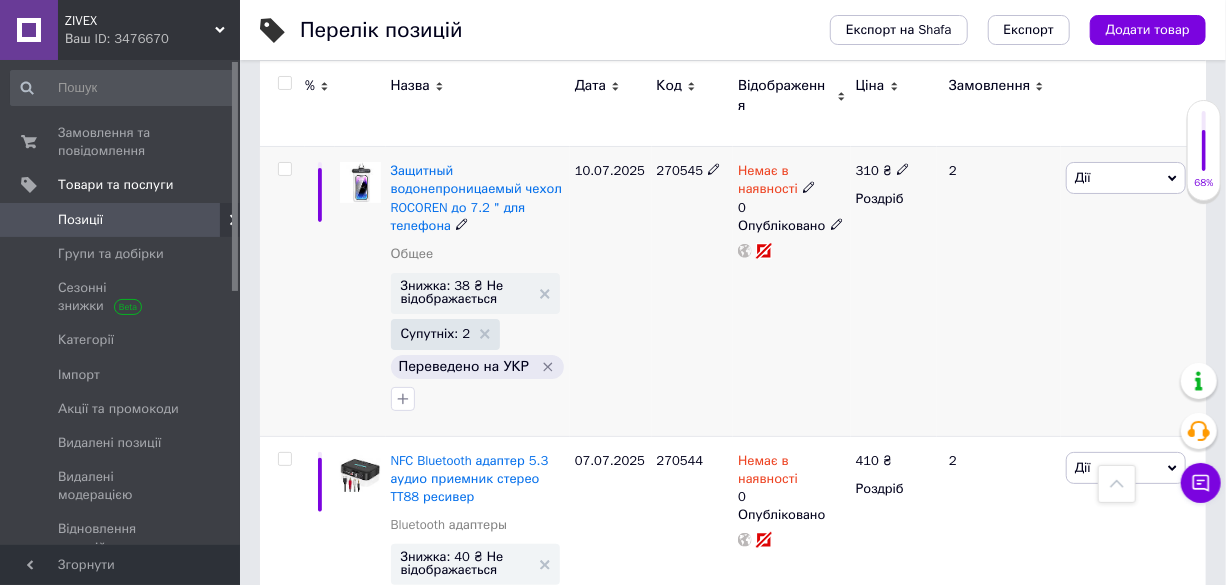click on "270545" at bounding box center [693, 291] 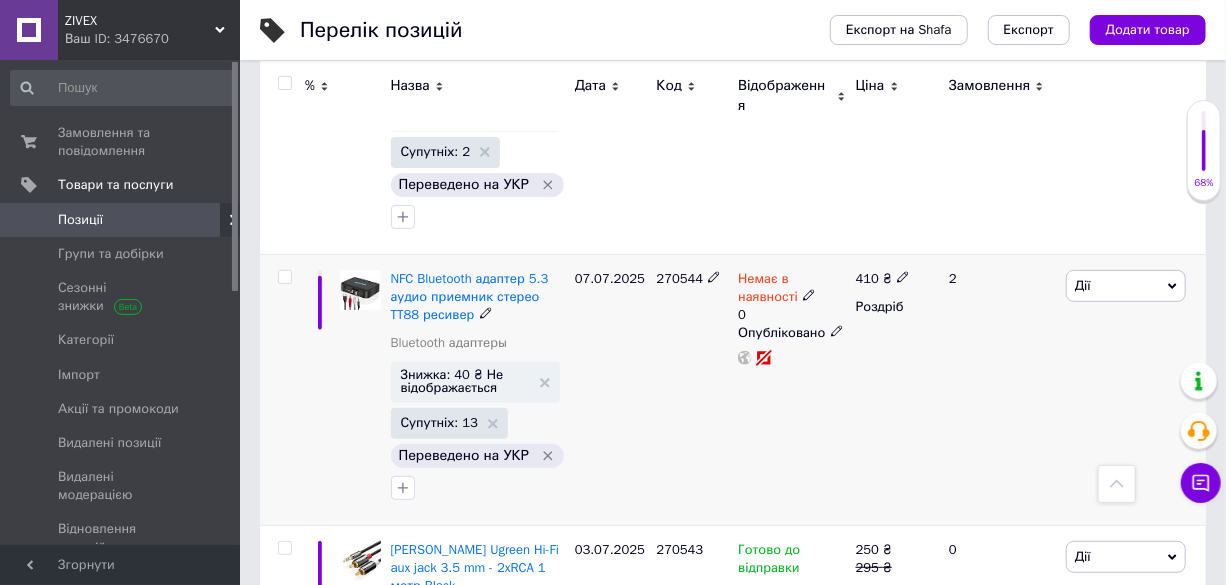 click on "270544" at bounding box center [693, 389] 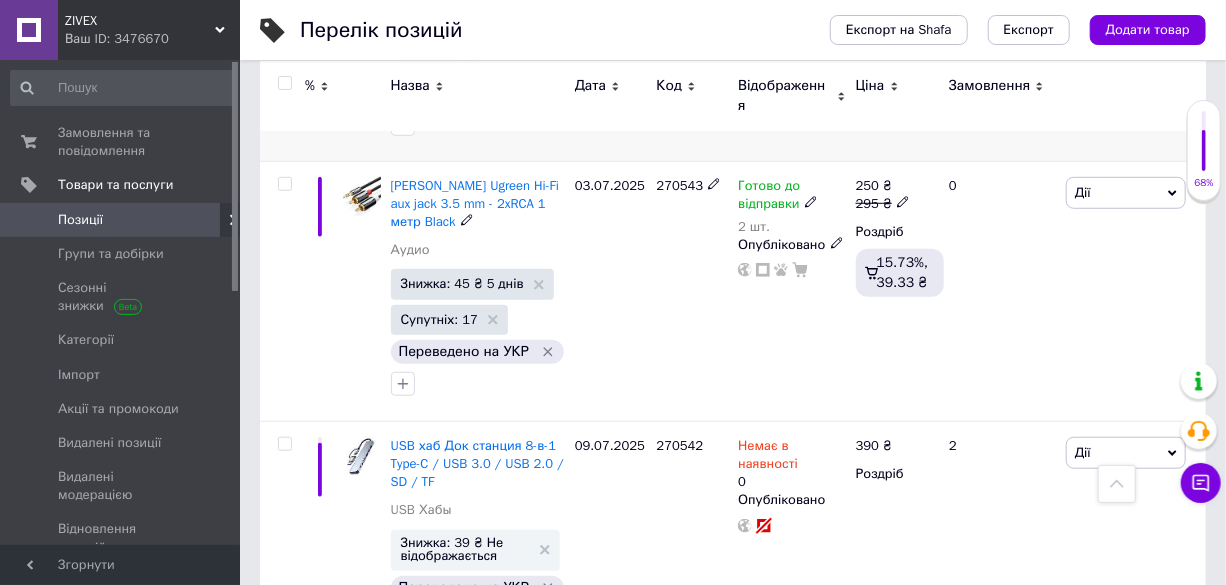 click on "270543" at bounding box center (693, 291) 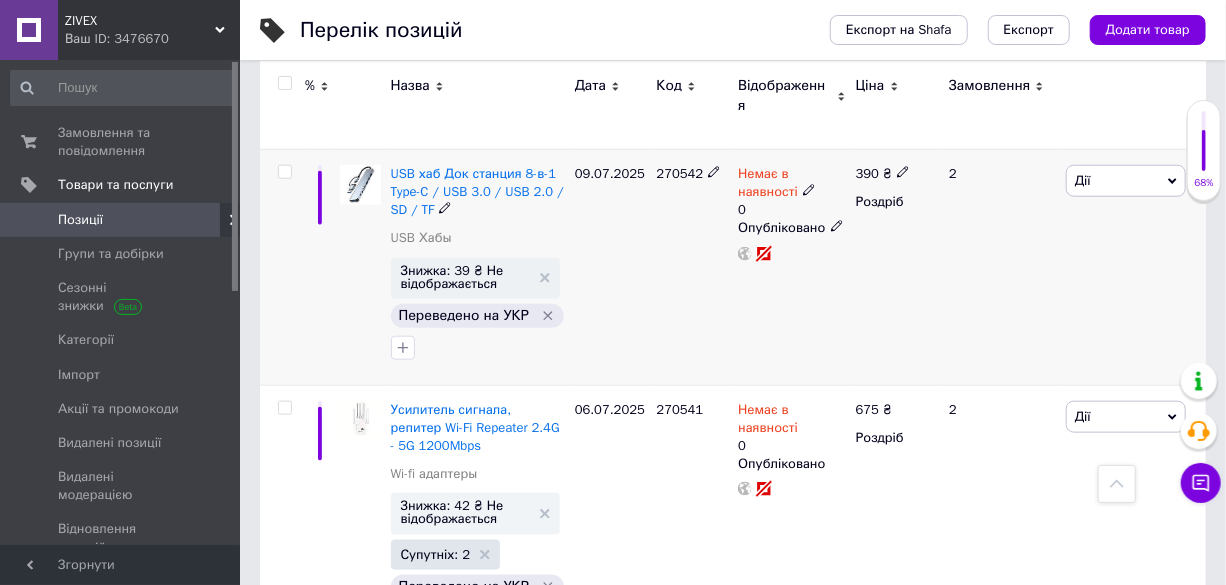 click on "09.07.2025" at bounding box center [611, 267] 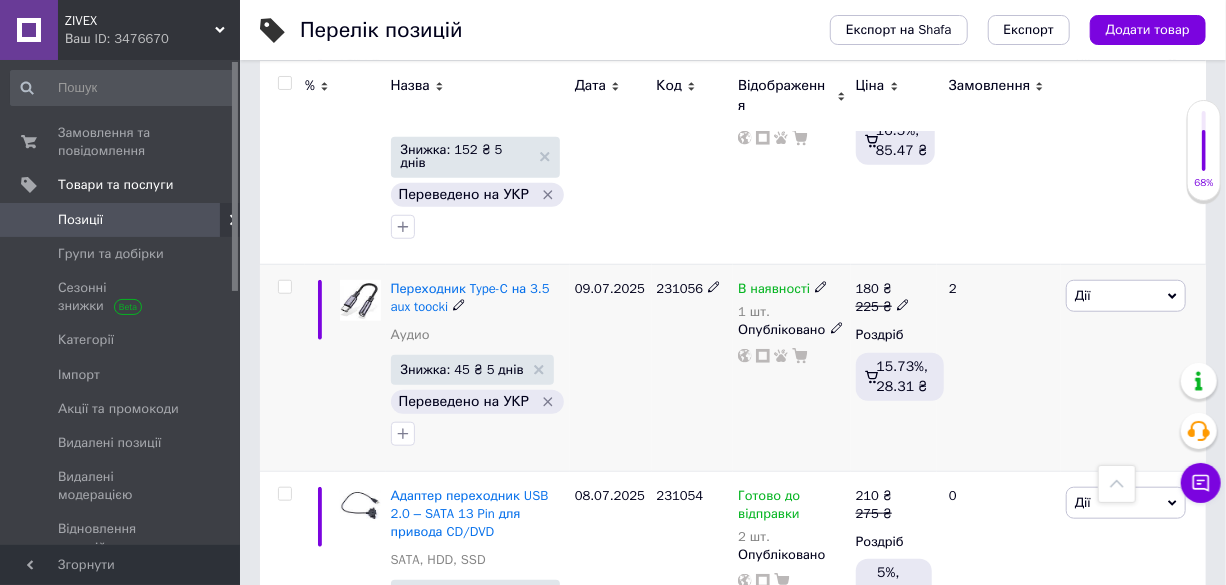 scroll, scrollTop: 7545, scrollLeft: 0, axis: vertical 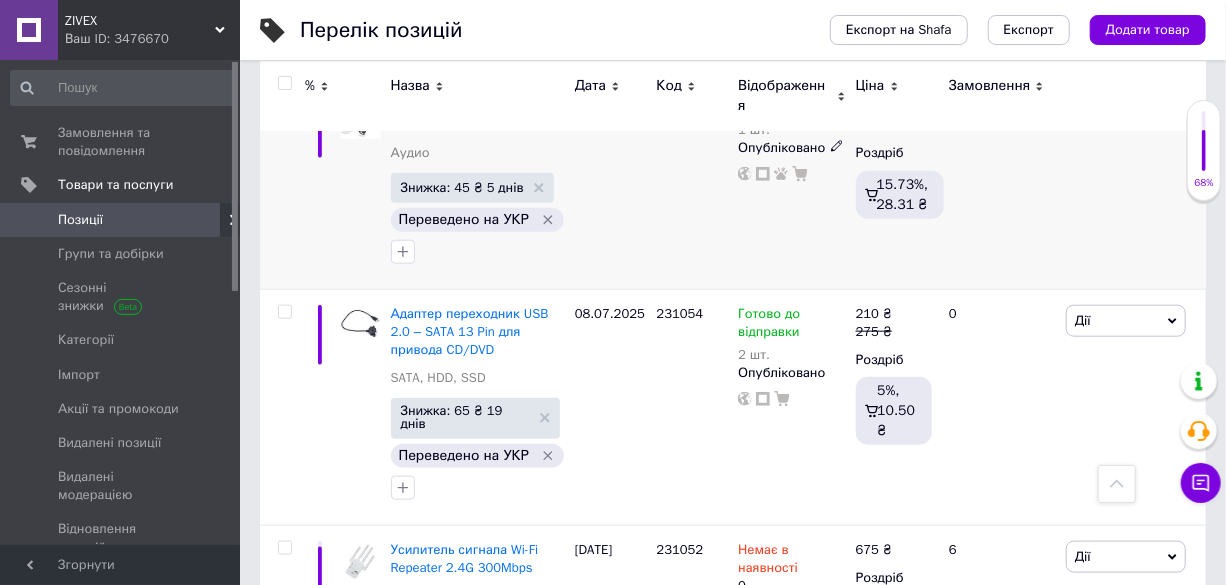click on "09.07.2025" at bounding box center [611, 186] 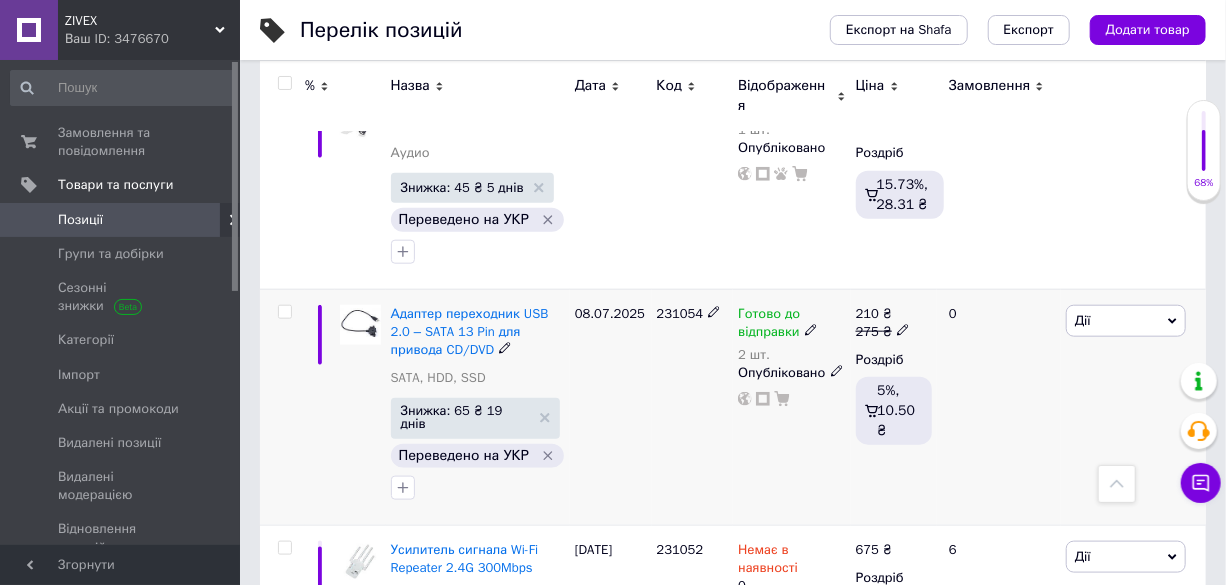 click on "231054" at bounding box center (693, 407) 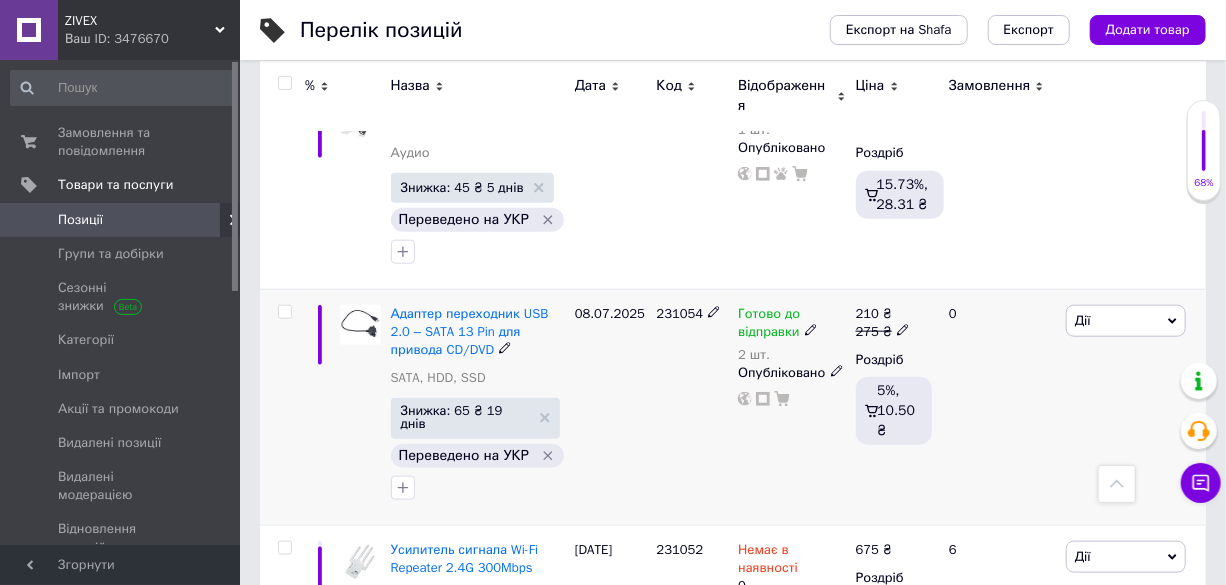 click on "231054" at bounding box center [693, 407] 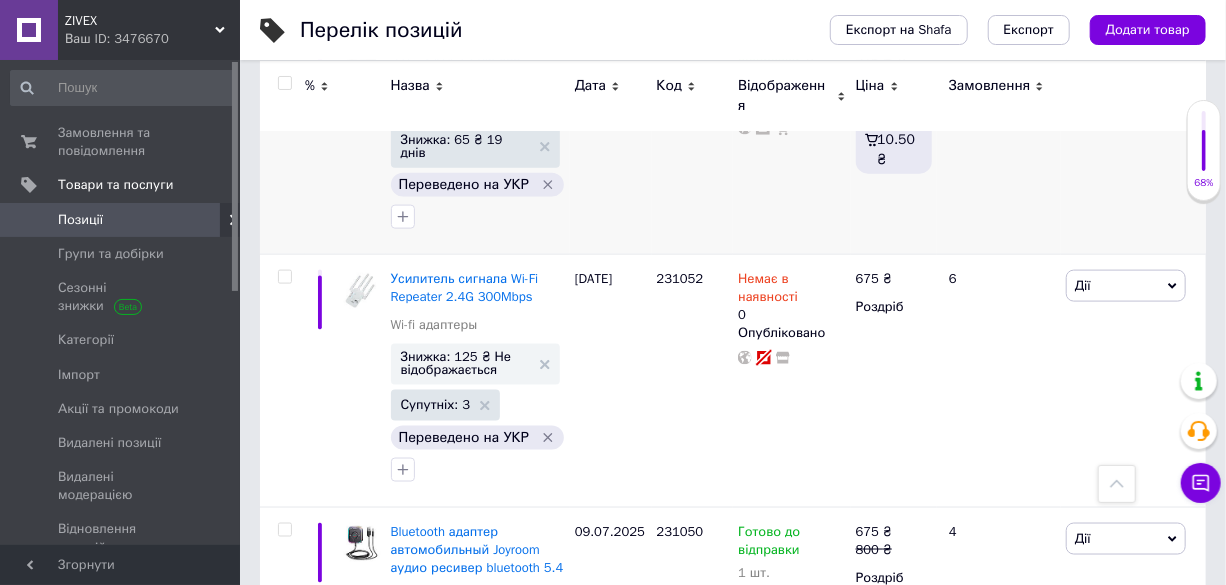 scroll, scrollTop: 7818, scrollLeft: 0, axis: vertical 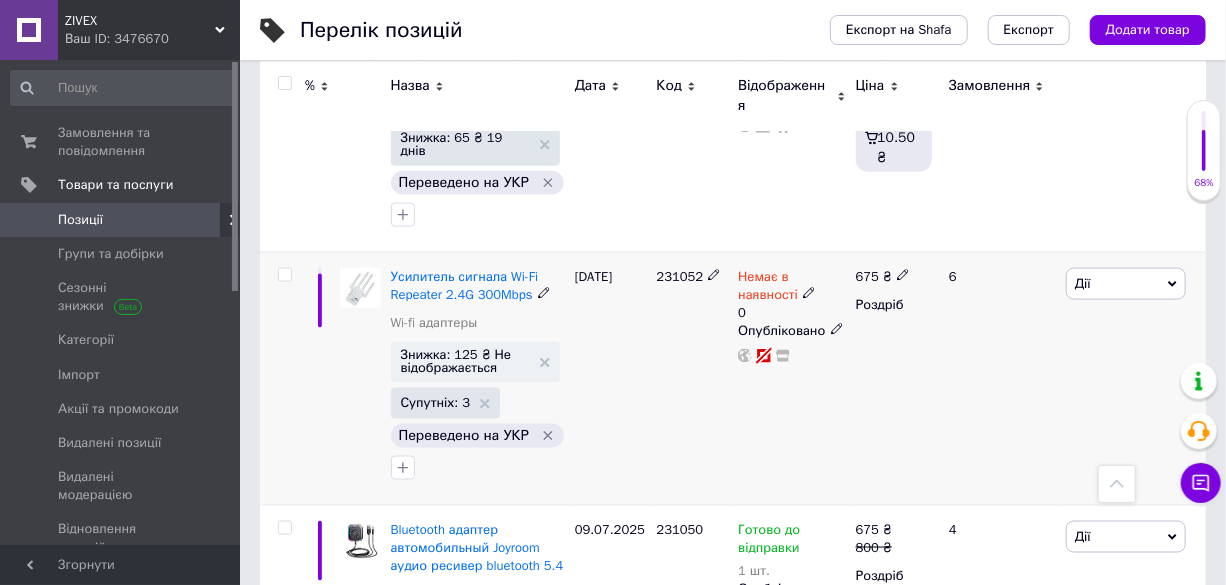 click on "231052" at bounding box center [693, 378] 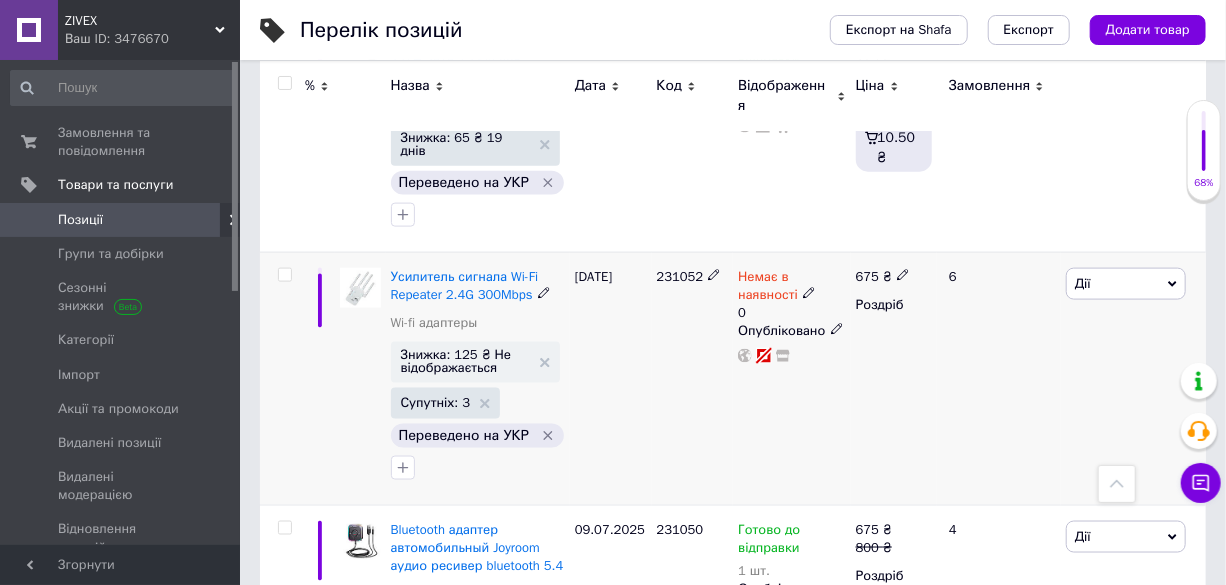 click on "231052" at bounding box center [693, 378] 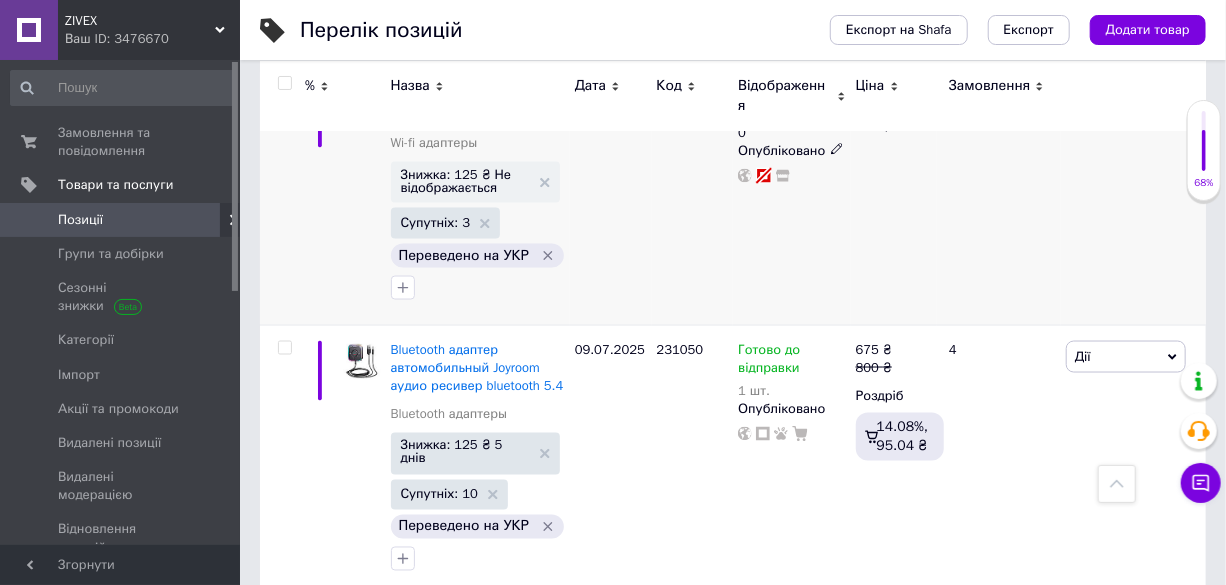 scroll, scrollTop: 8000, scrollLeft: 0, axis: vertical 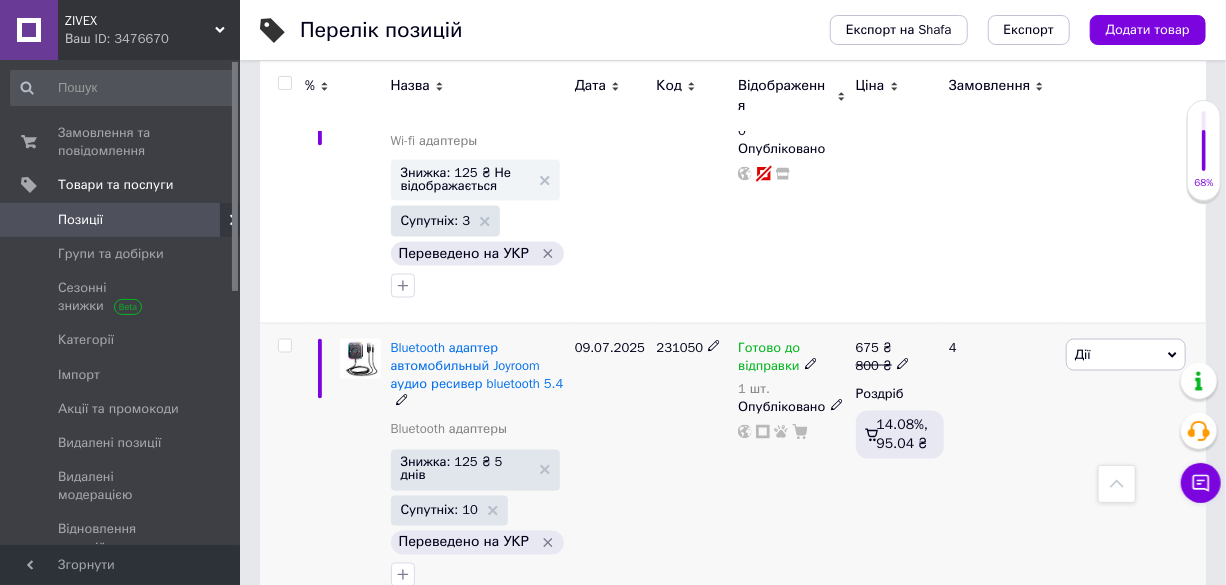 click on "231050" at bounding box center (693, 467) 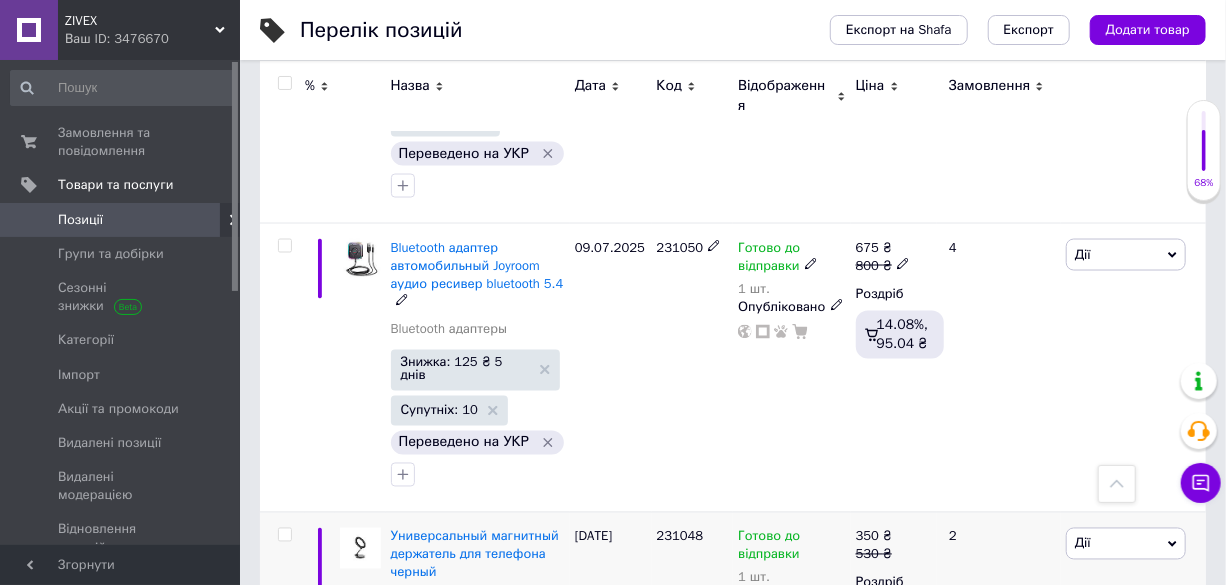 scroll, scrollTop: 8272, scrollLeft: 0, axis: vertical 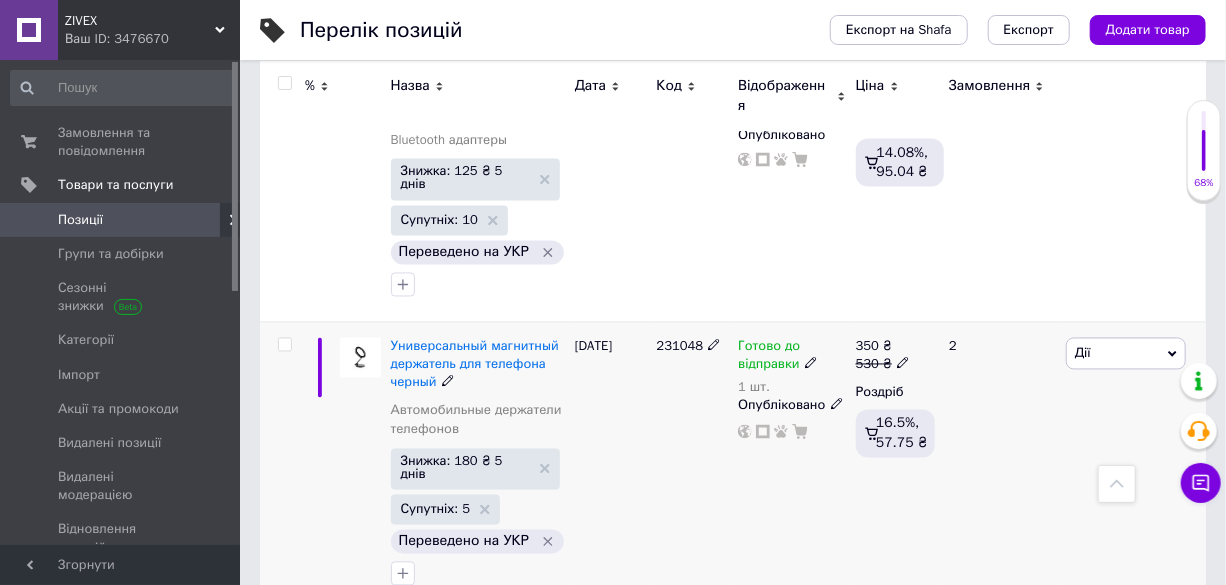 click on "231048" at bounding box center (693, 466) 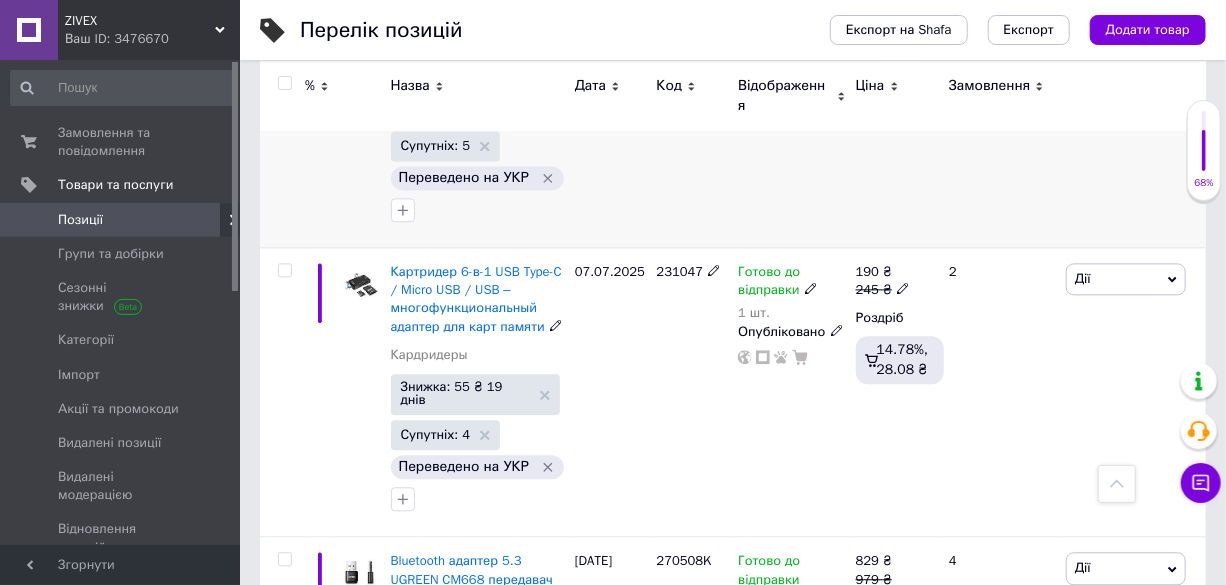 click on "231047" at bounding box center (693, 392) 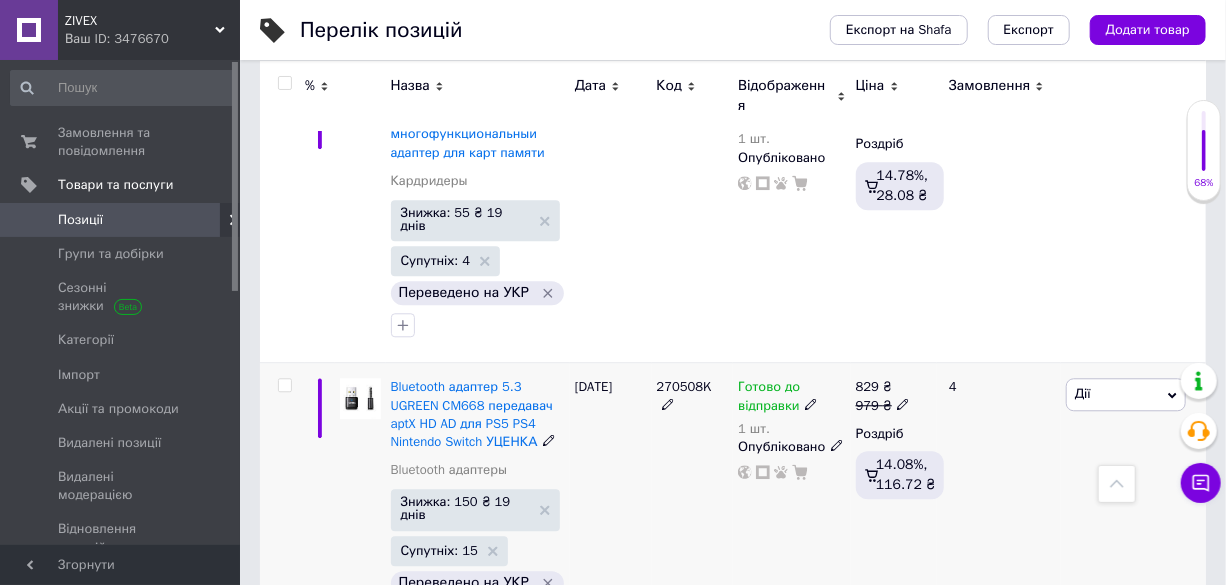 scroll, scrollTop: 8818, scrollLeft: 0, axis: vertical 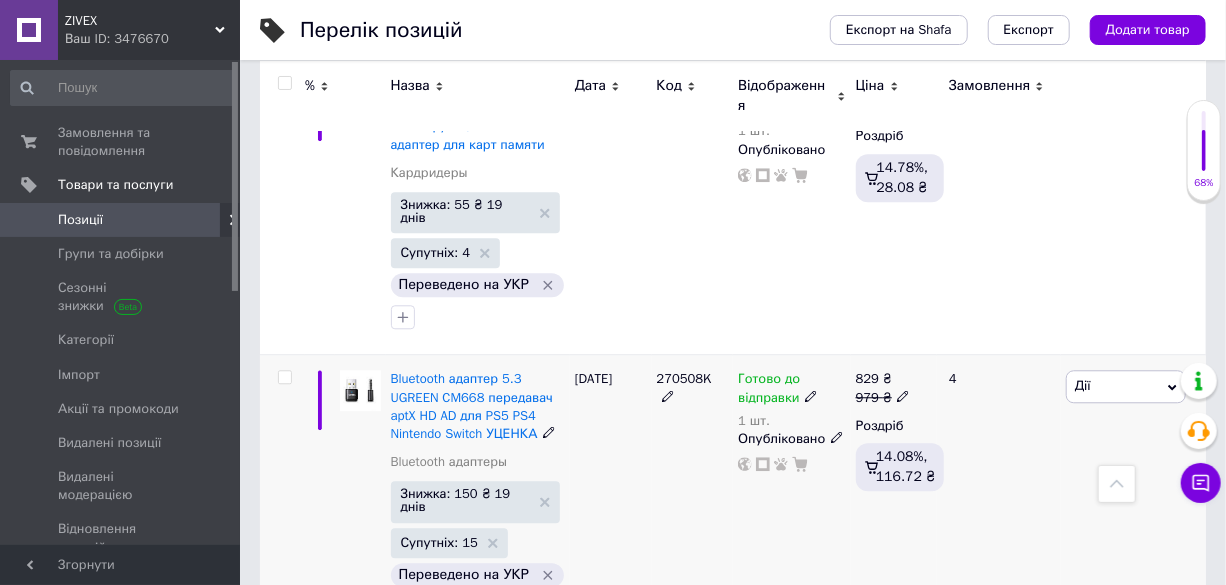 click on "[DATE]" at bounding box center [611, 499] 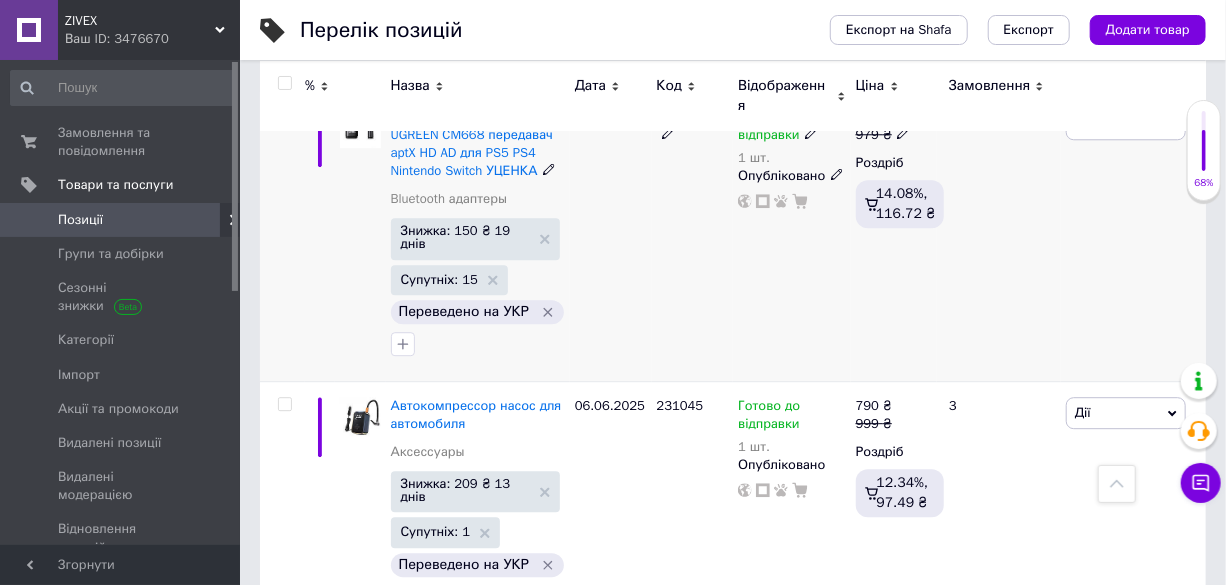 scroll, scrollTop: 9090, scrollLeft: 0, axis: vertical 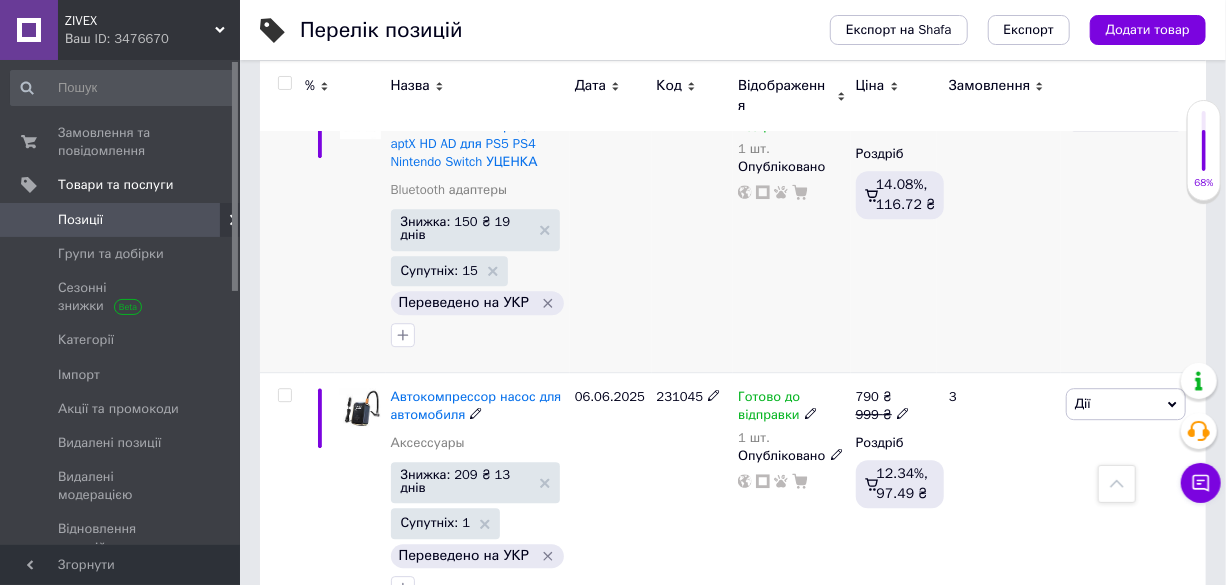 click on "06.06.2025" at bounding box center [611, 498] 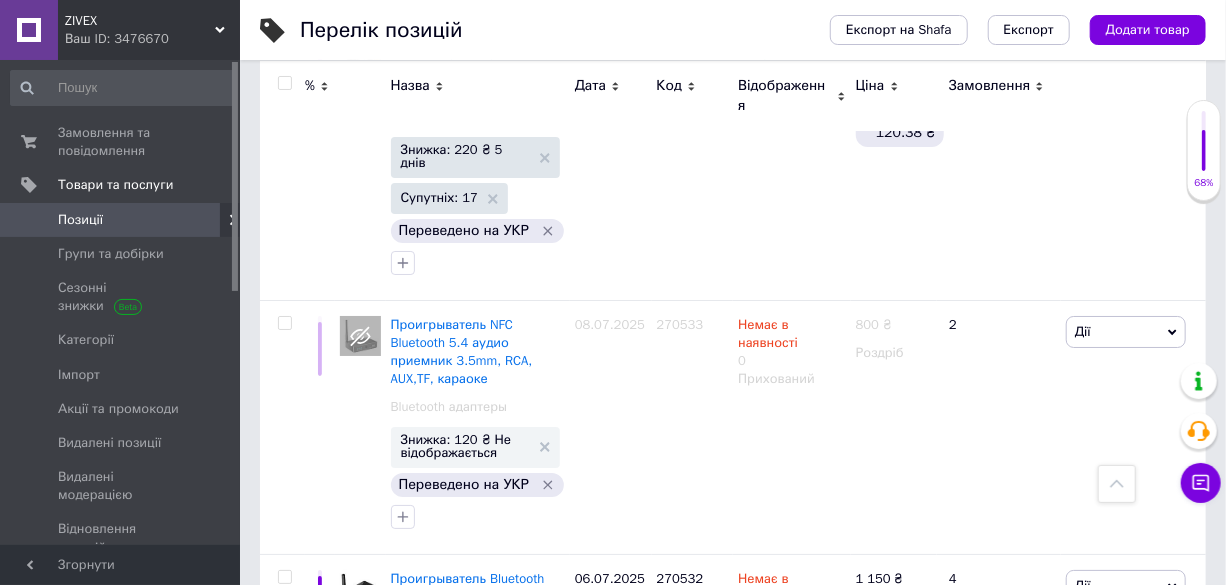 scroll, scrollTop: 6545, scrollLeft: 0, axis: vertical 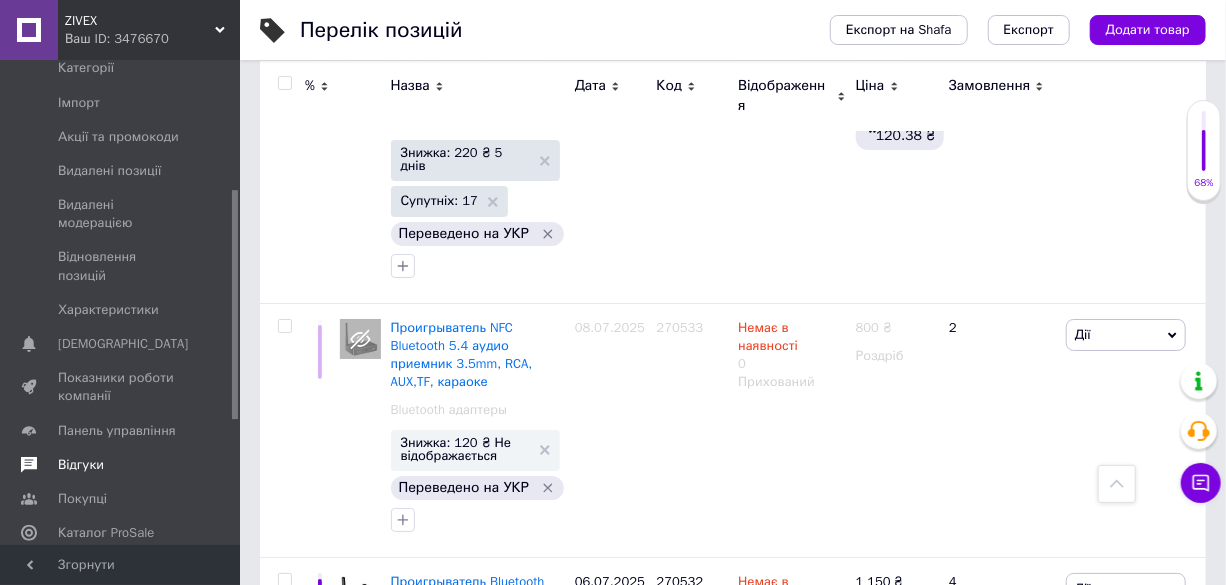 click on "Відгуки" at bounding box center (121, 465) 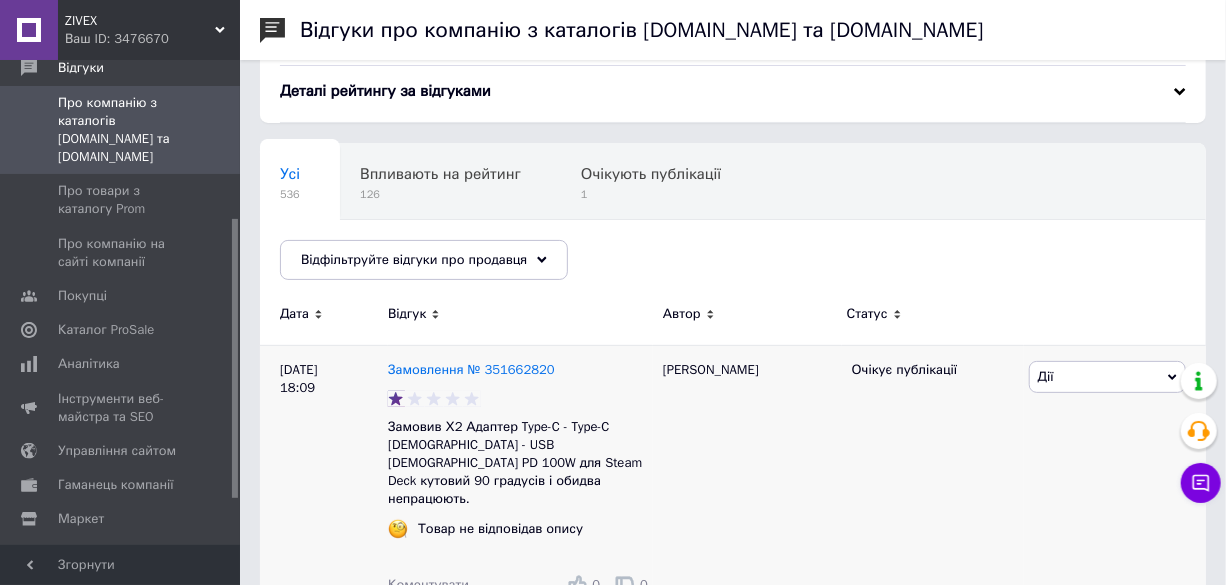 scroll, scrollTop: 90, scrollLeft: 0, axis: vertical 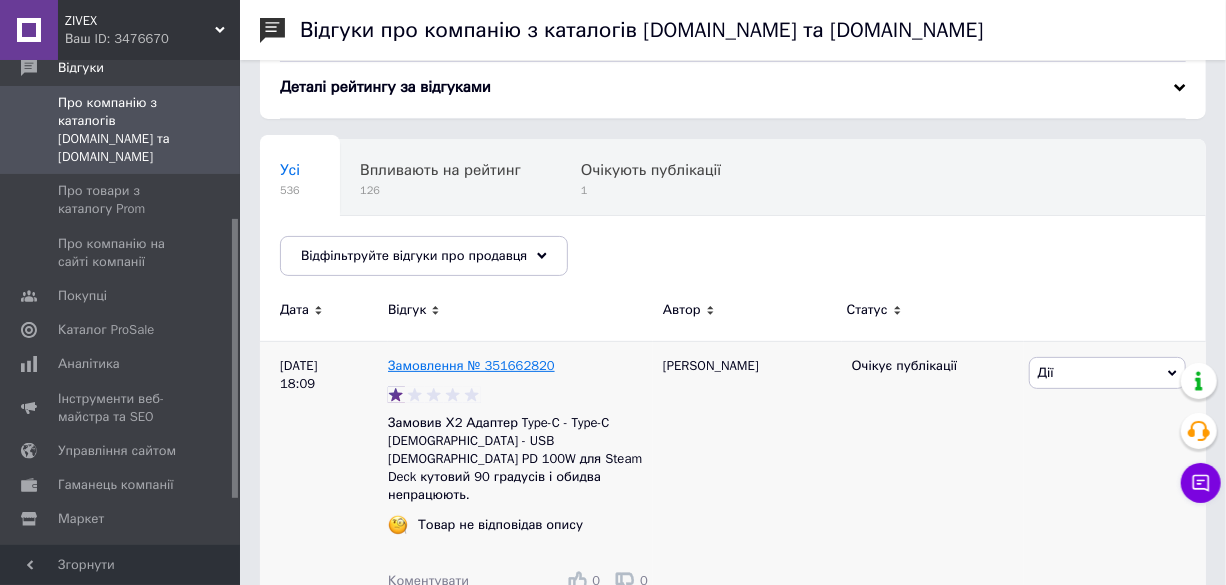 click on "Замовлення № 351662820" at bounding box center [471, 365] 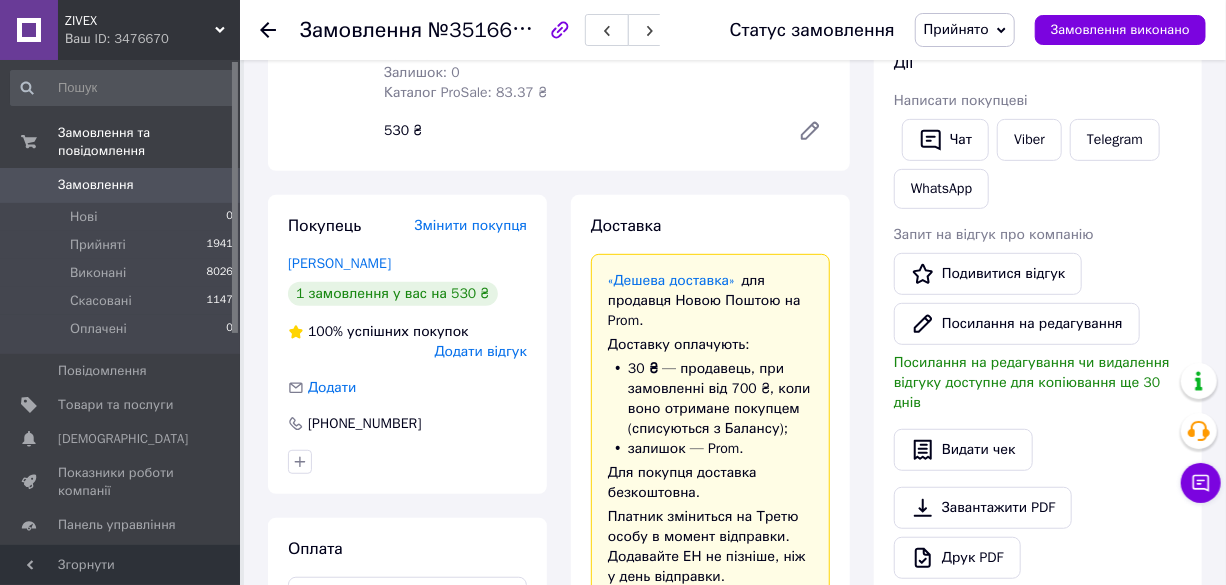 scroll, scrollTop: 363, scrollLeft: 0, axis: vertical 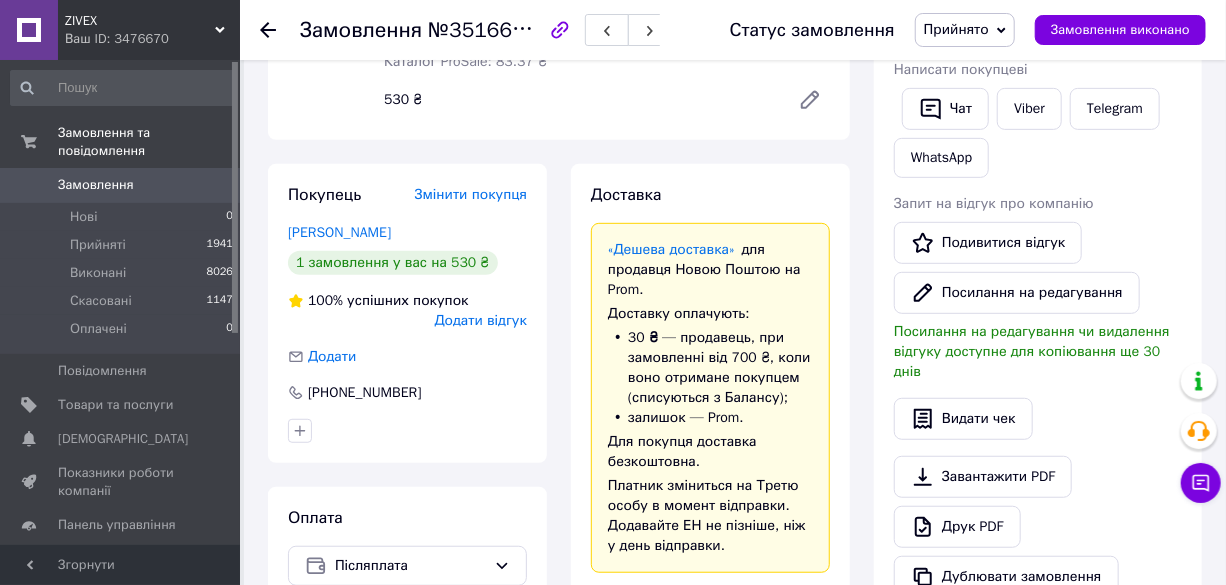 click on "Замовлення" at bounding box center (121, 185) 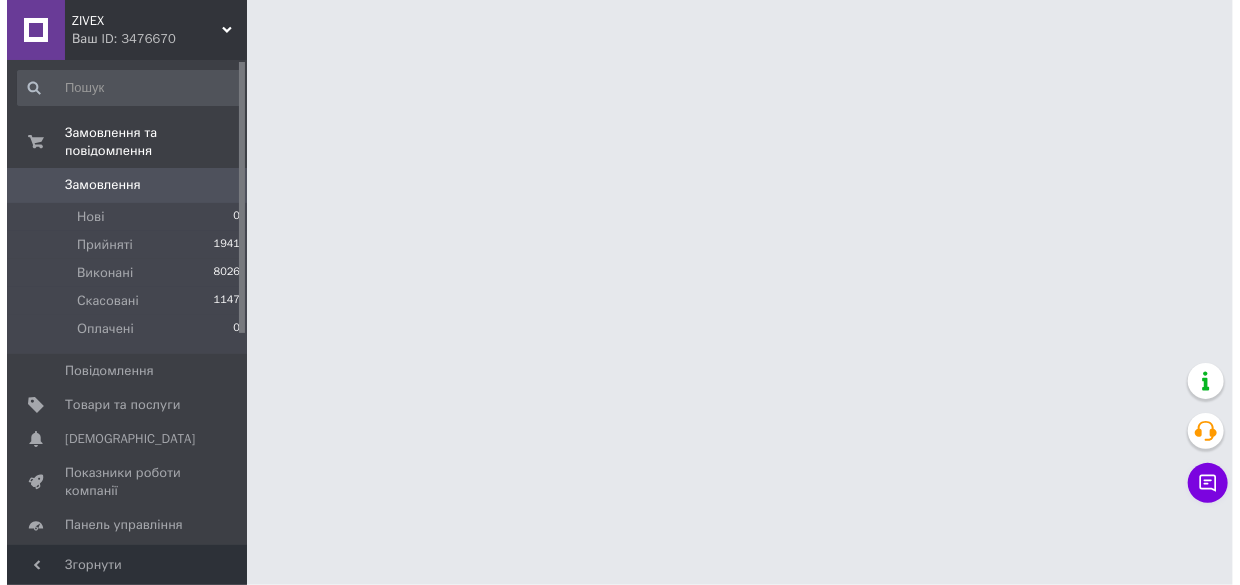scroll, scrollTop: 0, scrollLeft: 0, axis: both 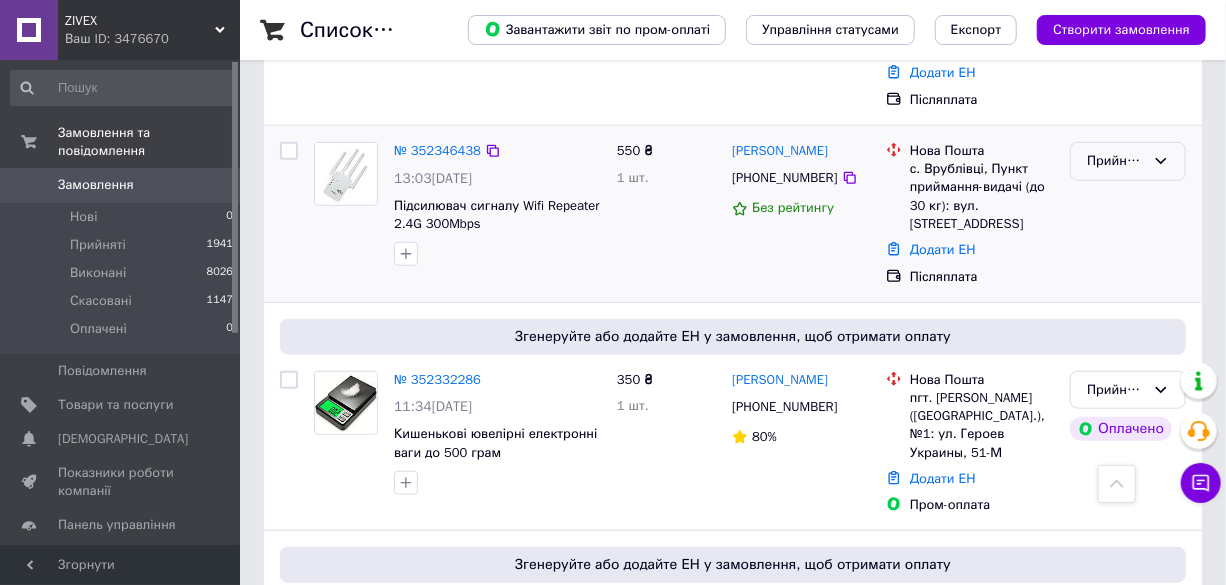 click 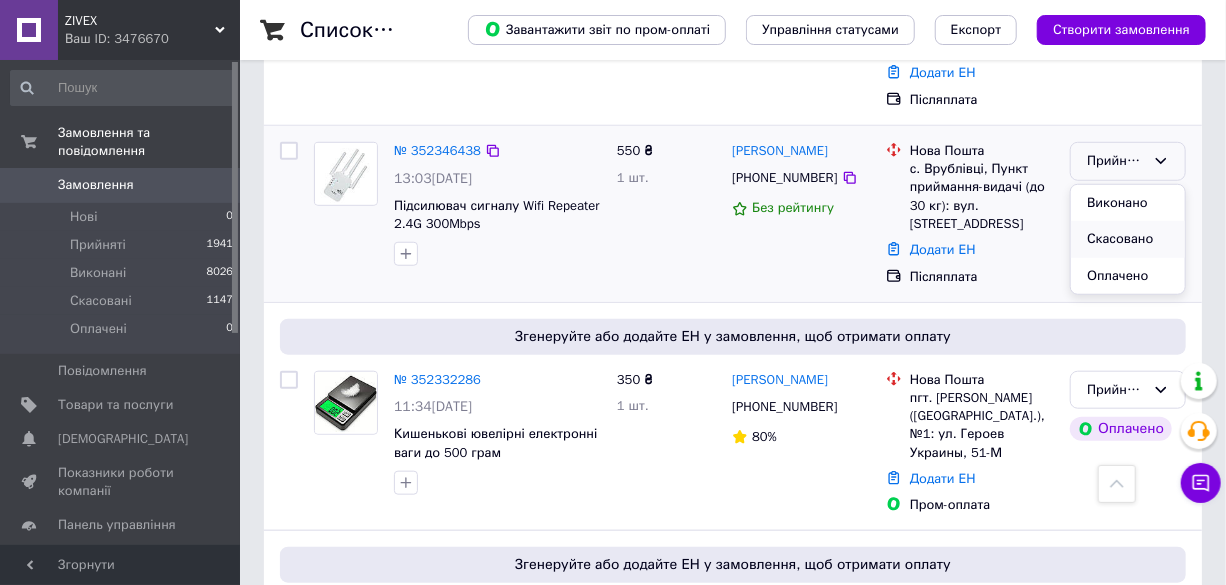 click on "Скасовано" at bounding box center (1128, 239) 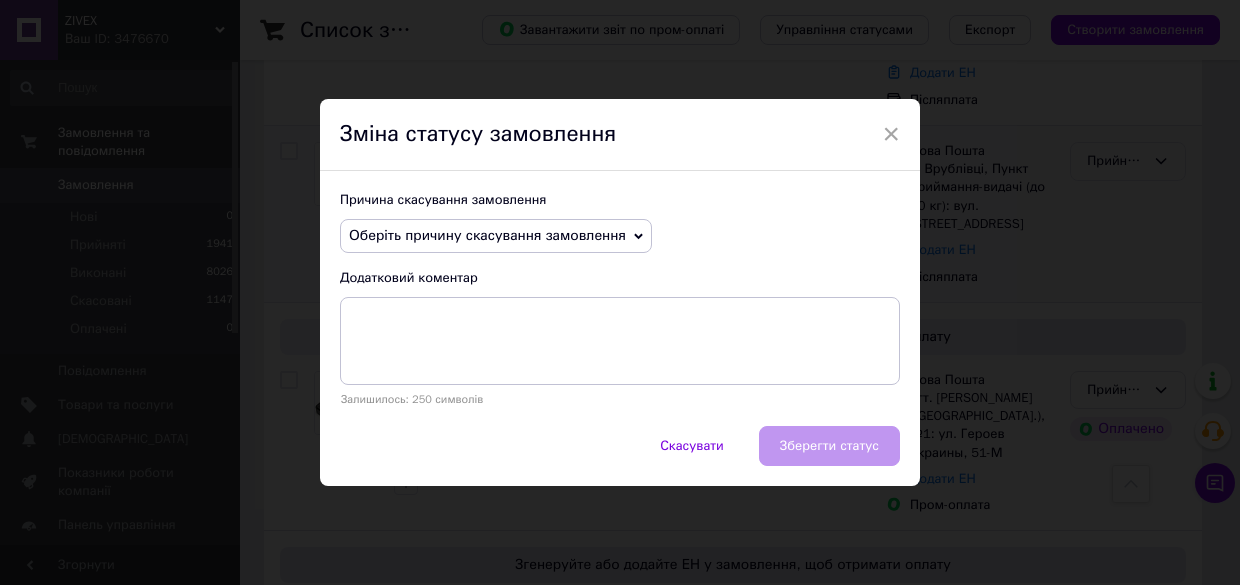 click on "Оберіть причину скасування замовлення" at bounding box center [496, 236] 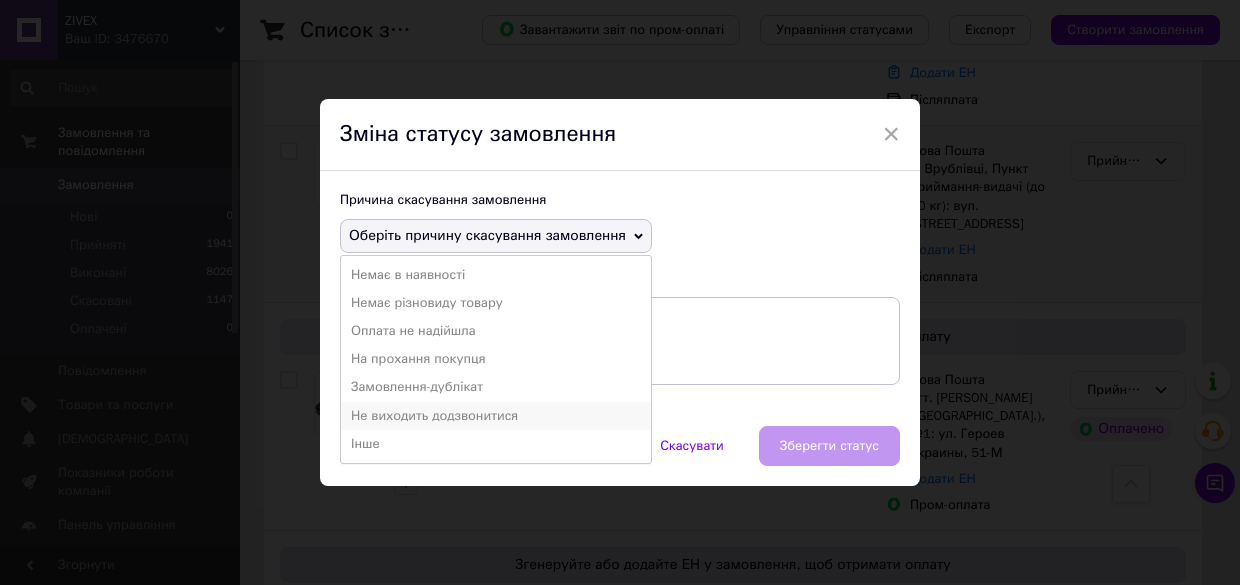 click on "Не виходить додзвонитися" at bounding box center [496, 416] 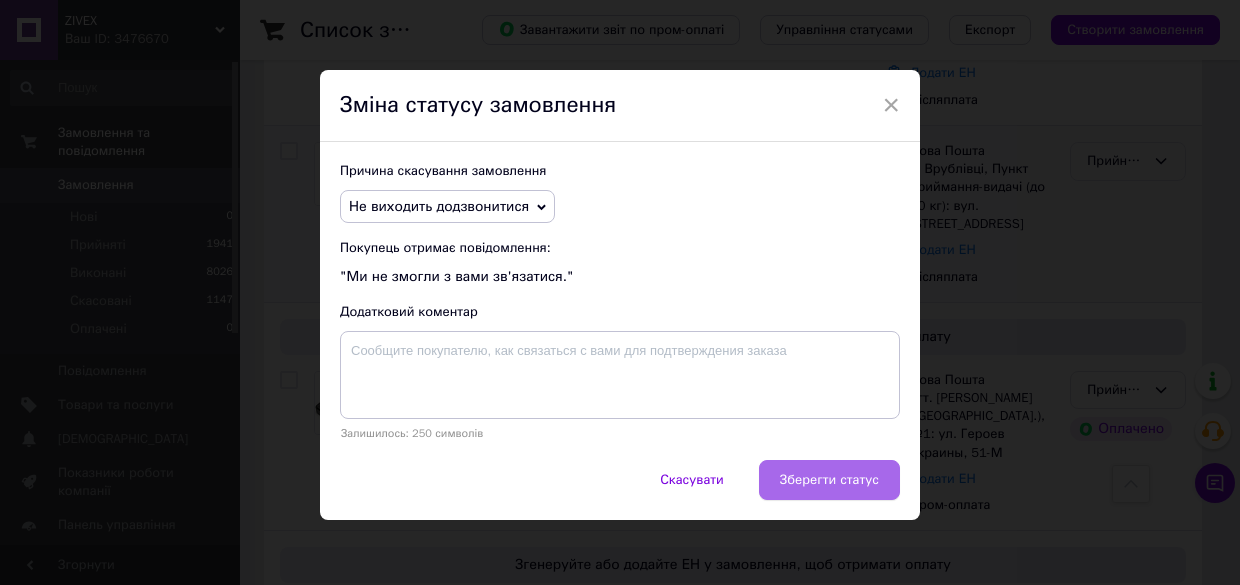 click on "Зберегти статус" at bounding box center (829, 480) 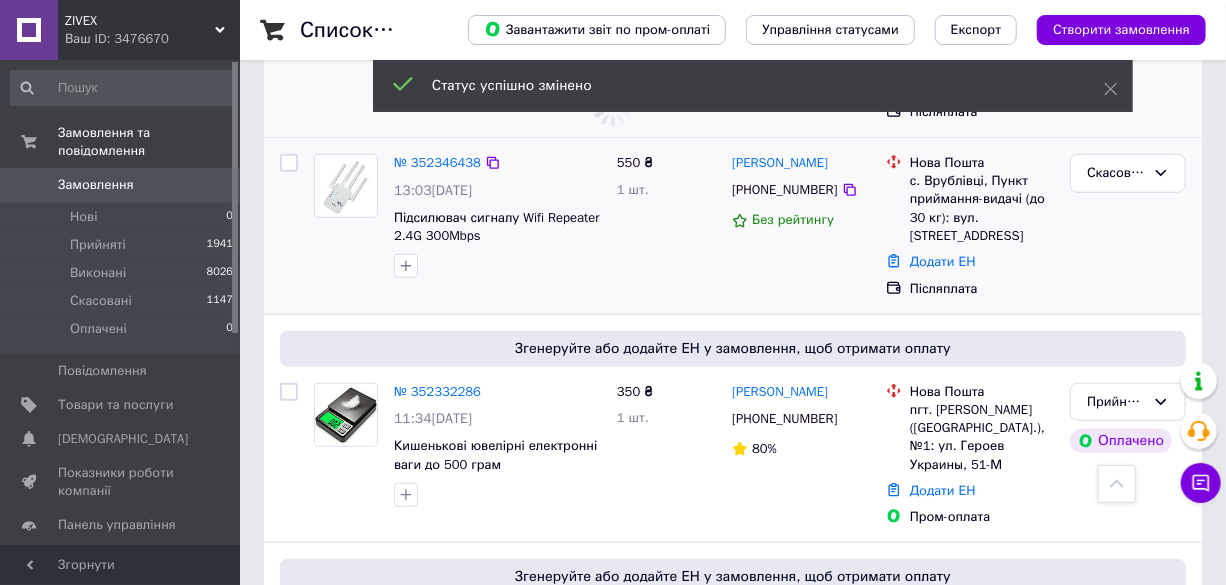 scroll, scrollTop: 450, scrollLeft: 0, axis: vertical 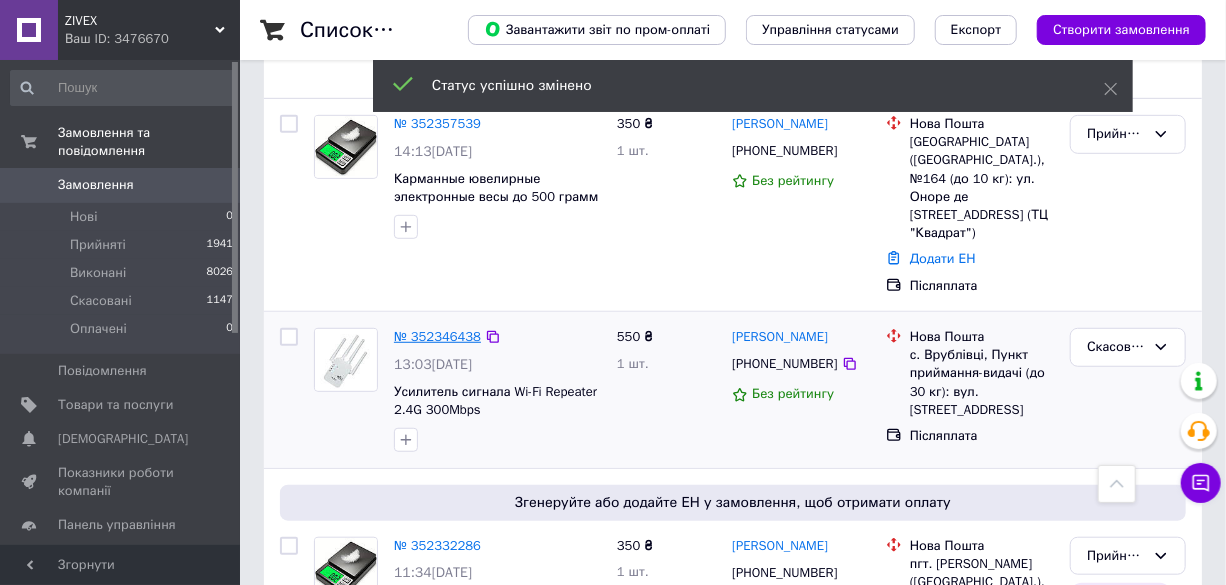 click on "№ 352346438" at bounding box center [437, 336] 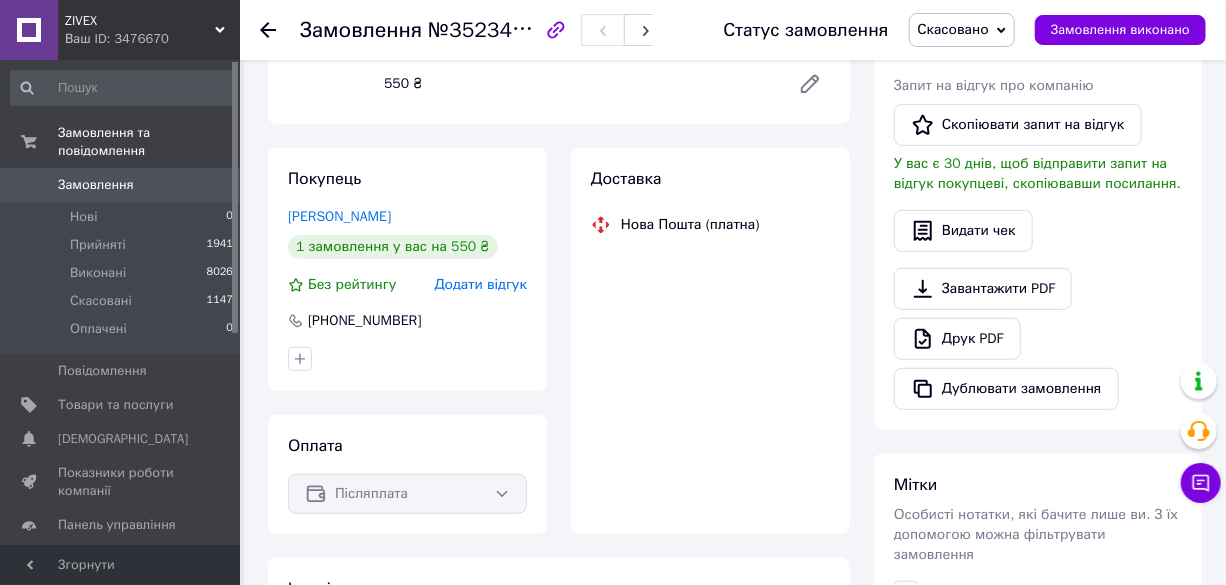 scroll, scrollTop: 363, scrollLeft: 0, axis: vertical 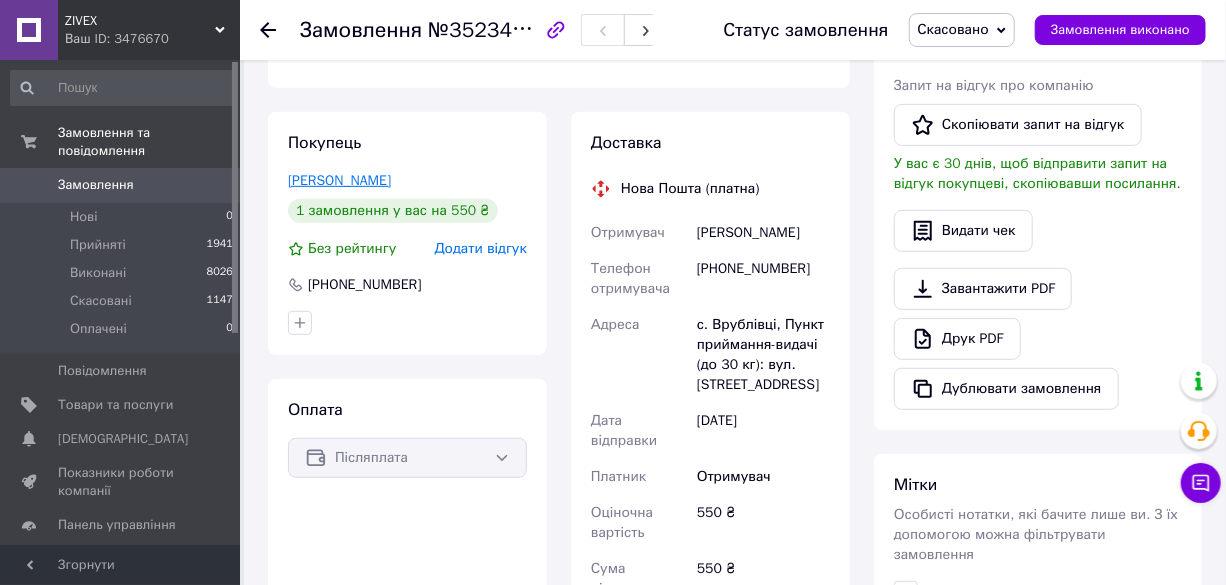 click on "Матвийчук Сергий" at bounding box center (339, 180) 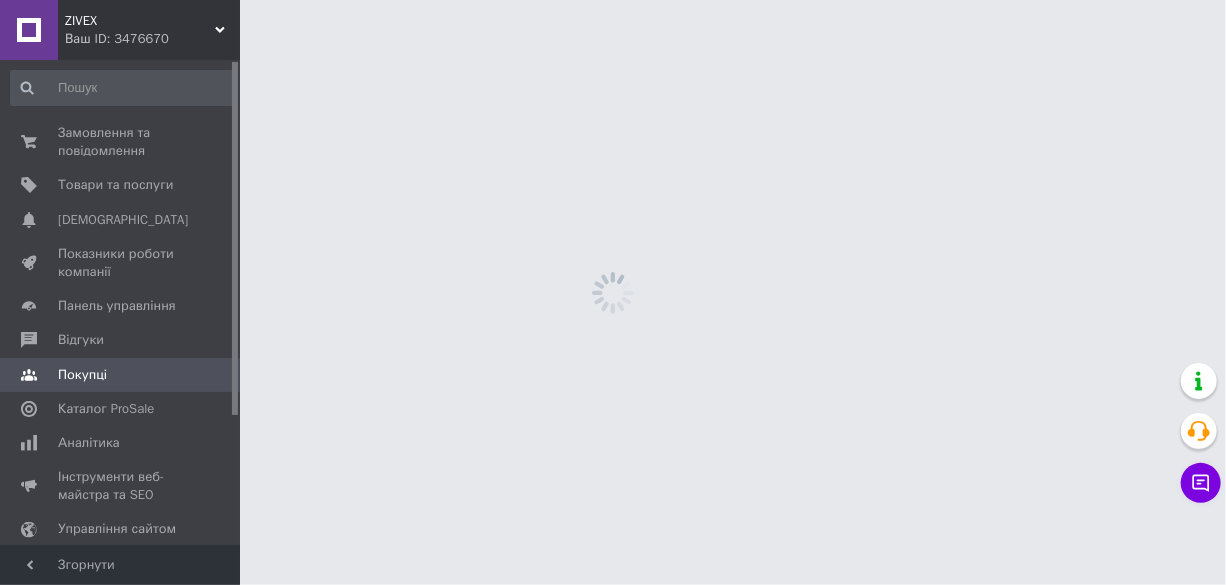 scroll, scrollTop: 0, scrollLeft: 0, axis: both 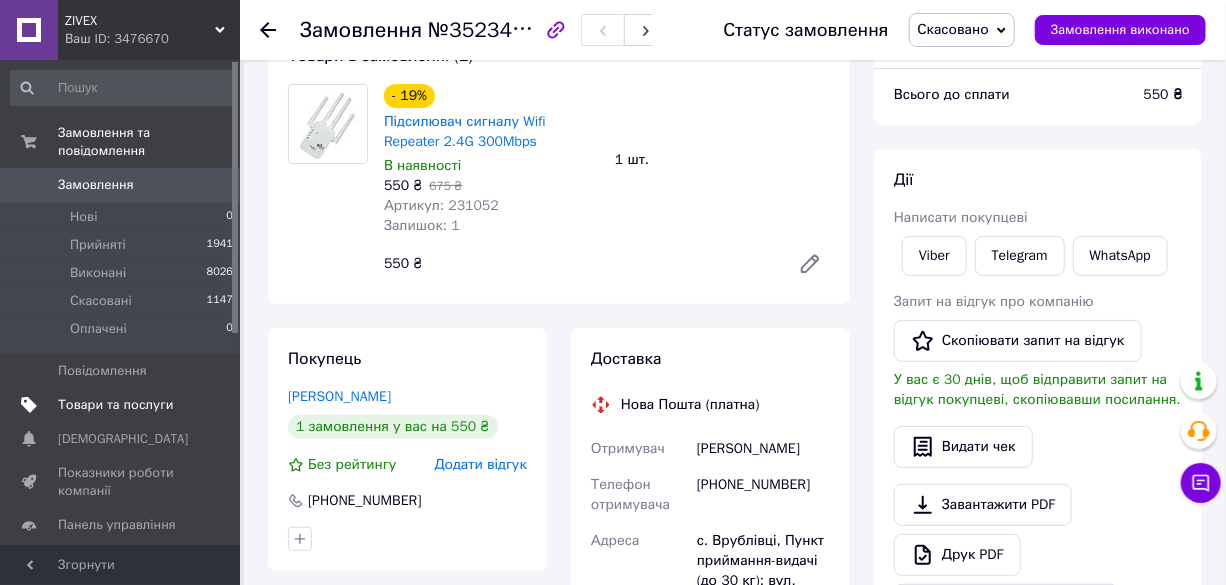 click on "Товари та послуги" at bounding box center [115, 405] 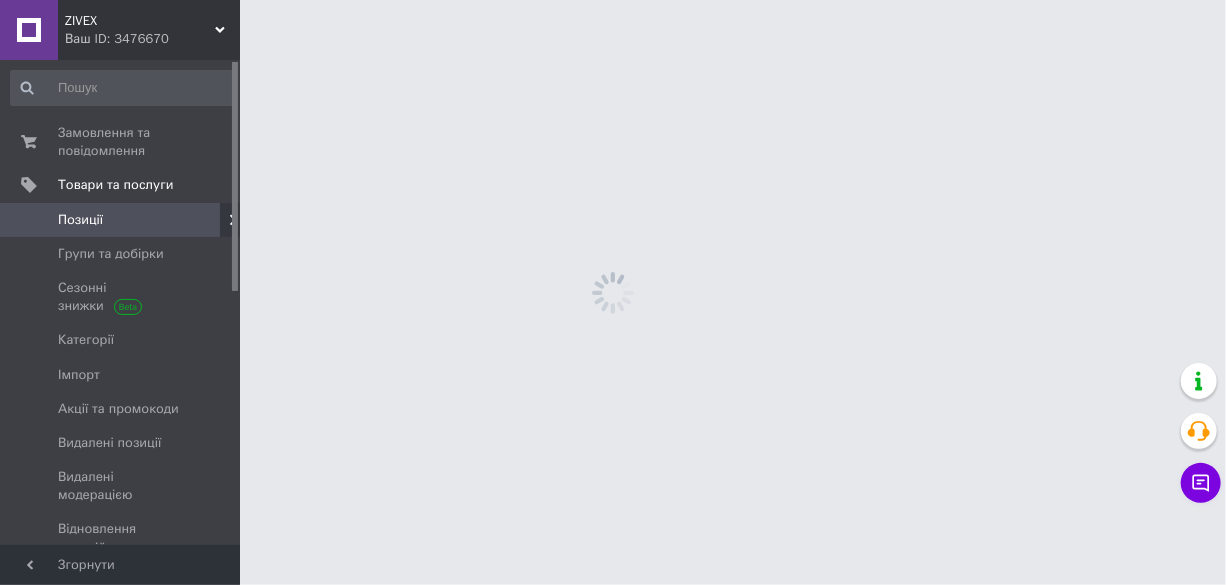 scroll, scrollTop: 0, scrollLeft: 0, axis: both 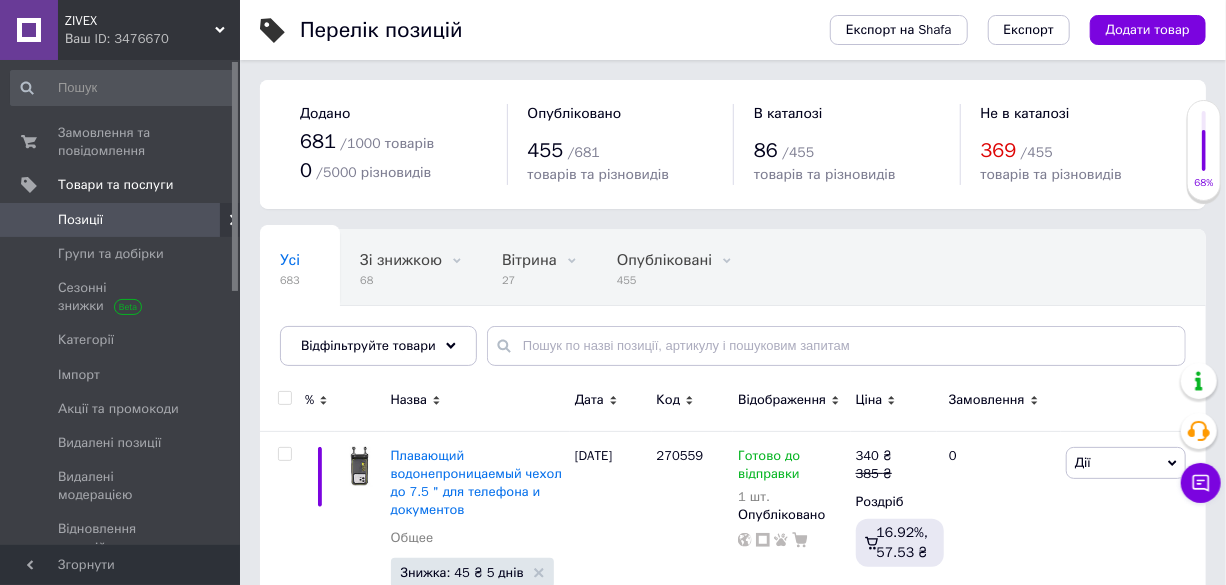 click on "Позиції" at bounding box center [121, 220] 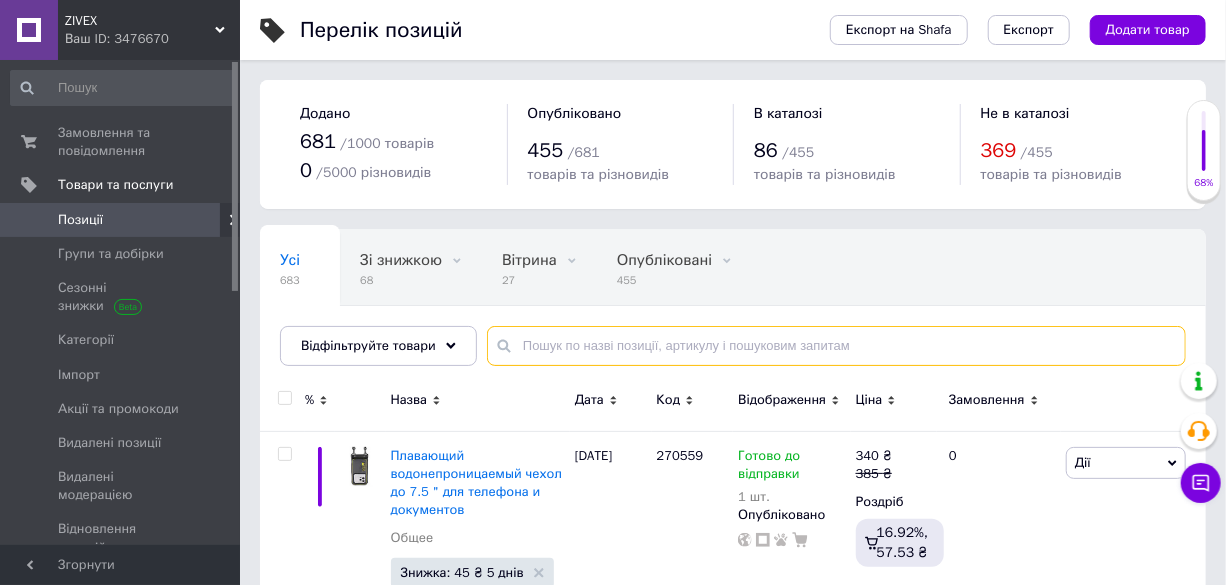 click at bounding box center (836, 346) 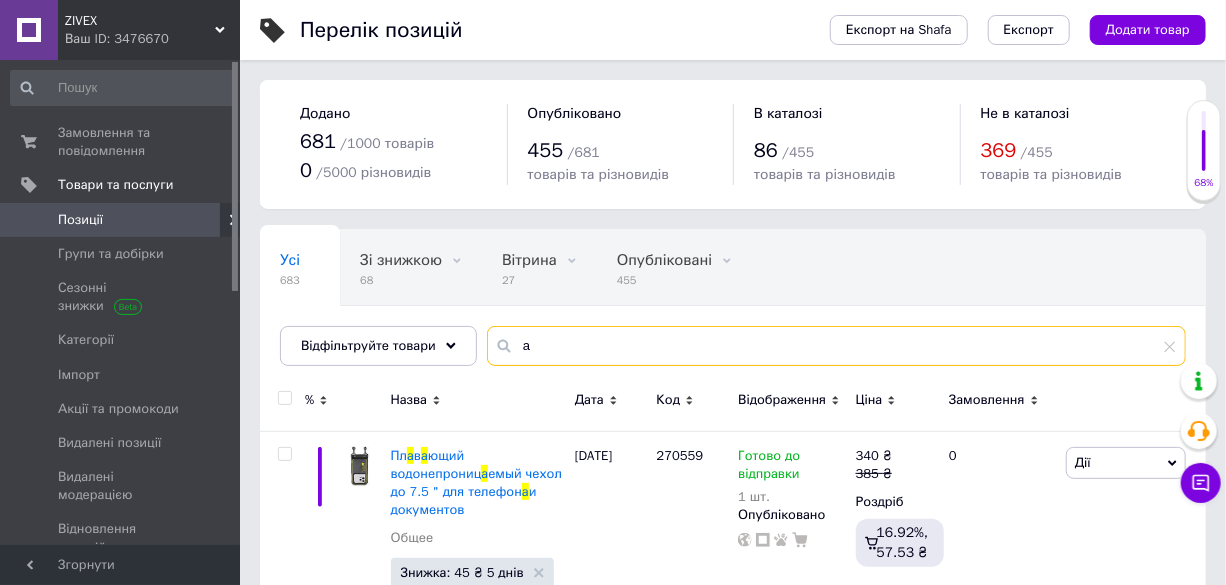 type 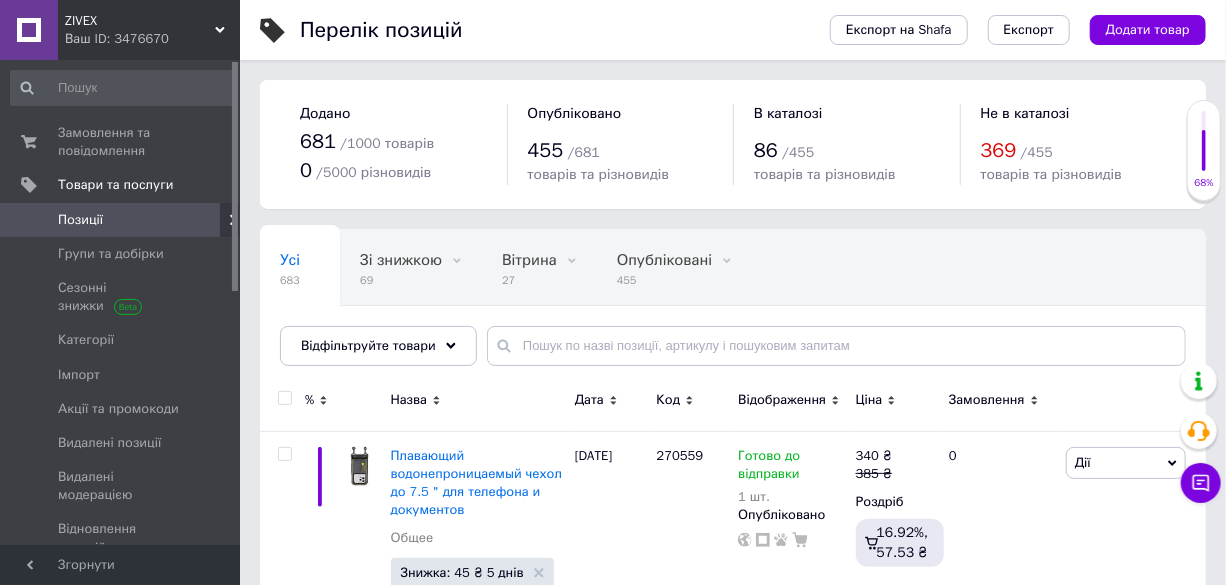 click on "Усі 683 Зі знижкою 69 Видалити Редагувати Вітрина 27 Видалити Редагувати Опубліковані 455 Видалити Редагувати Приховані 226 Видалити Редагувати Ok Відфільтровано...  Зберегти" at bounding box center [657, 306] 